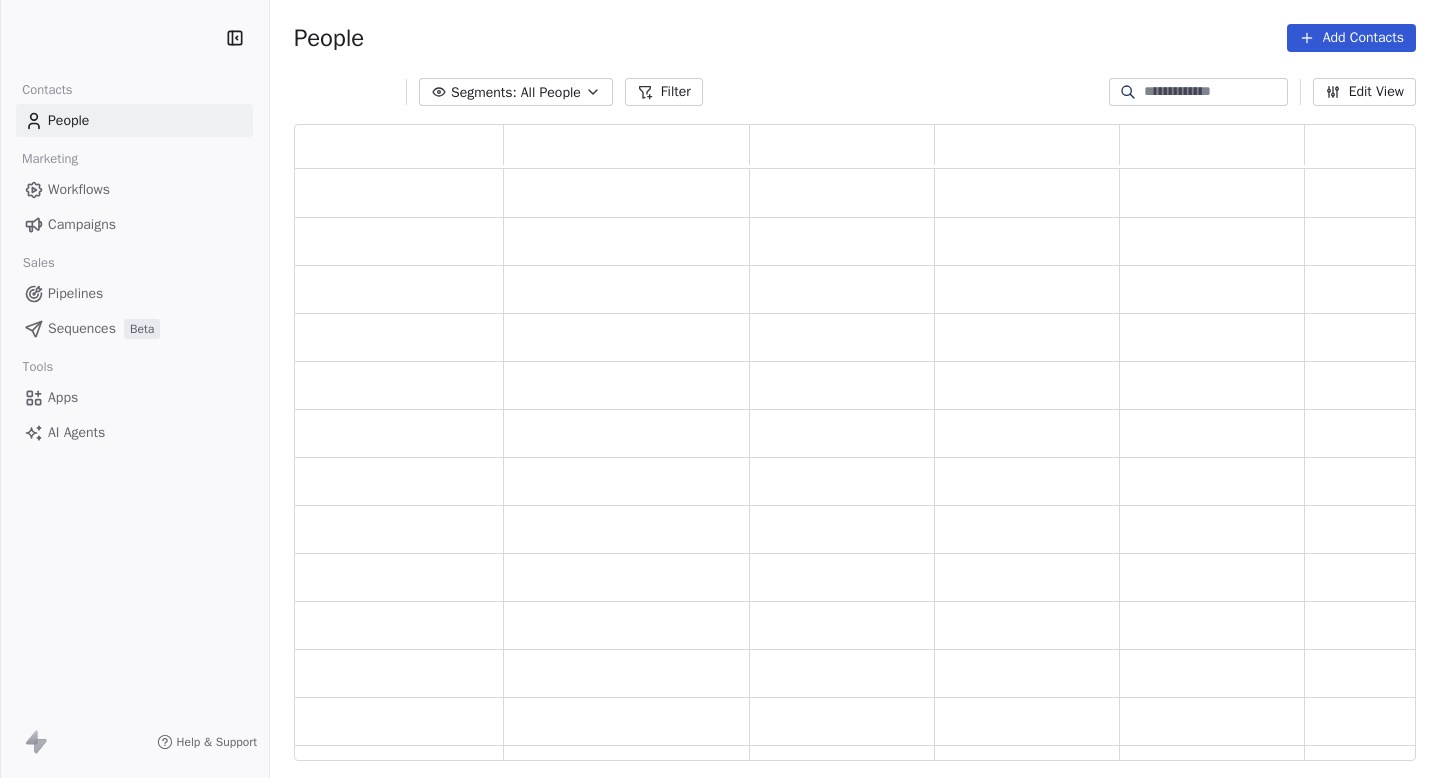 scroll, scrollTop: 0, scrollLeft: 0, axis: both 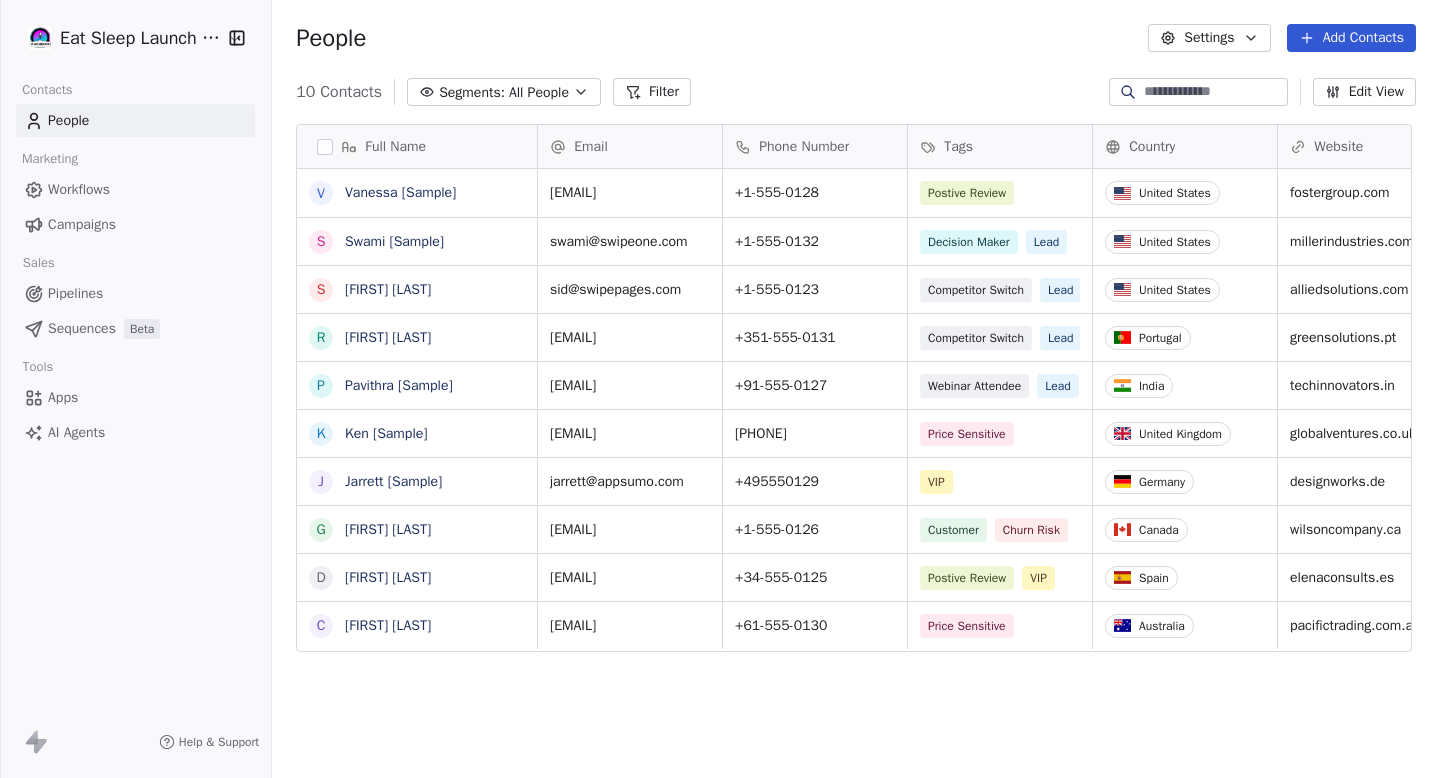click on "Full Name V Vanessa [Sample] S Swami [Sample] S Sid [Sample] R Ram [Sample] P Pavithra [Sample] K Ken [Sample] J Jarrett [Sample] G Ganesan [Sample] D Dusty [Sample] C Caitlin [Sample] Email Phone Number Tags Country Website Job Title Status Contact Source vanessa@example.com +1-555-0128 Postive Review United States fostergroup.com Managing Director Closed Won Referral swami@example.com +1-555-0132 Decision Maker Lead United States millerindustries.com President New Lead Social Media sid@example.com +1-555-0123 Competitor Switch Lead United States alliedsolutions.com Director of Operations Qualifying Website Form ram@example.com +351-555-0131 Competitor Switch Lead Portugal greensolutions.pt Sustainability Head Closed Won Facebook Ad pavithra@example.com Lead" at bounding box center (720, 389) 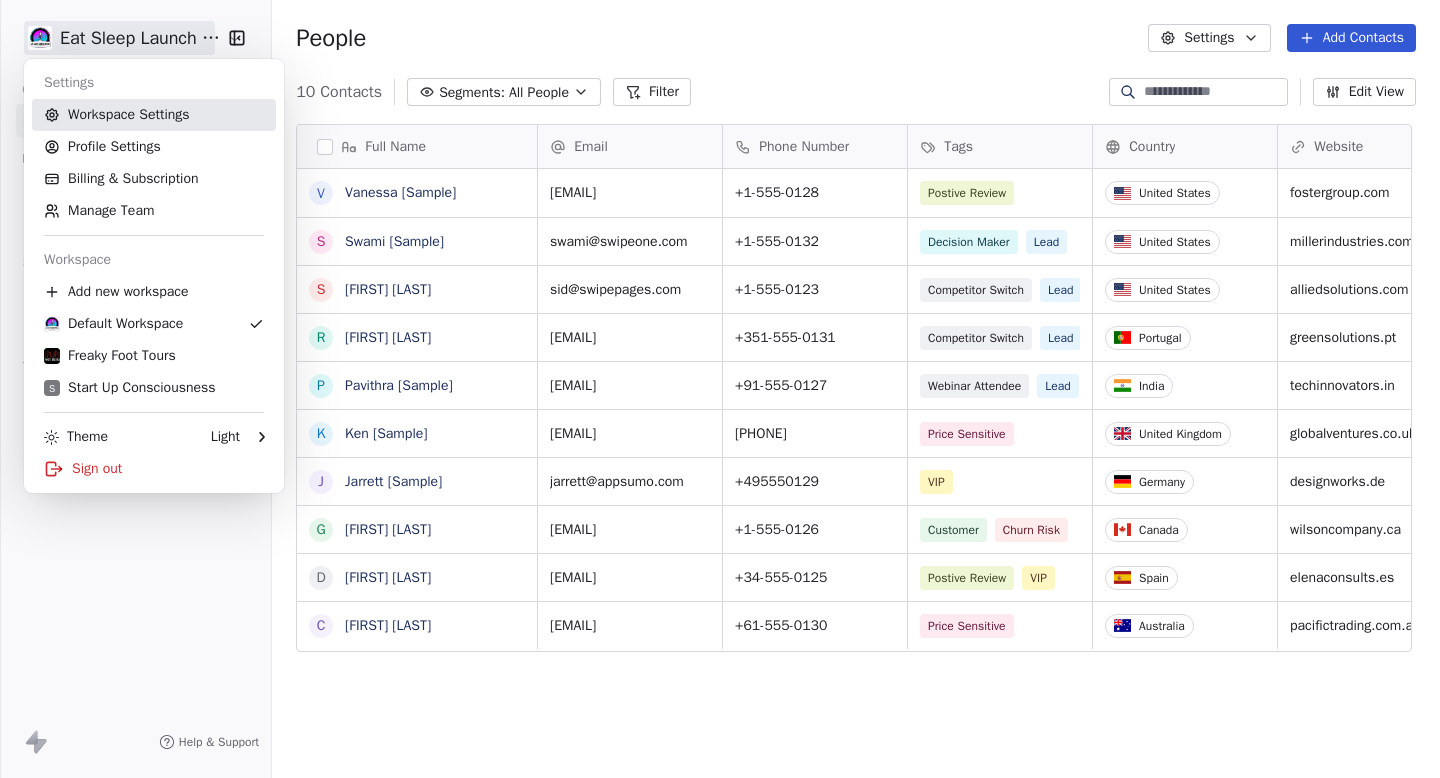click on "Workspace Settings" at bounding box center [154, 115] 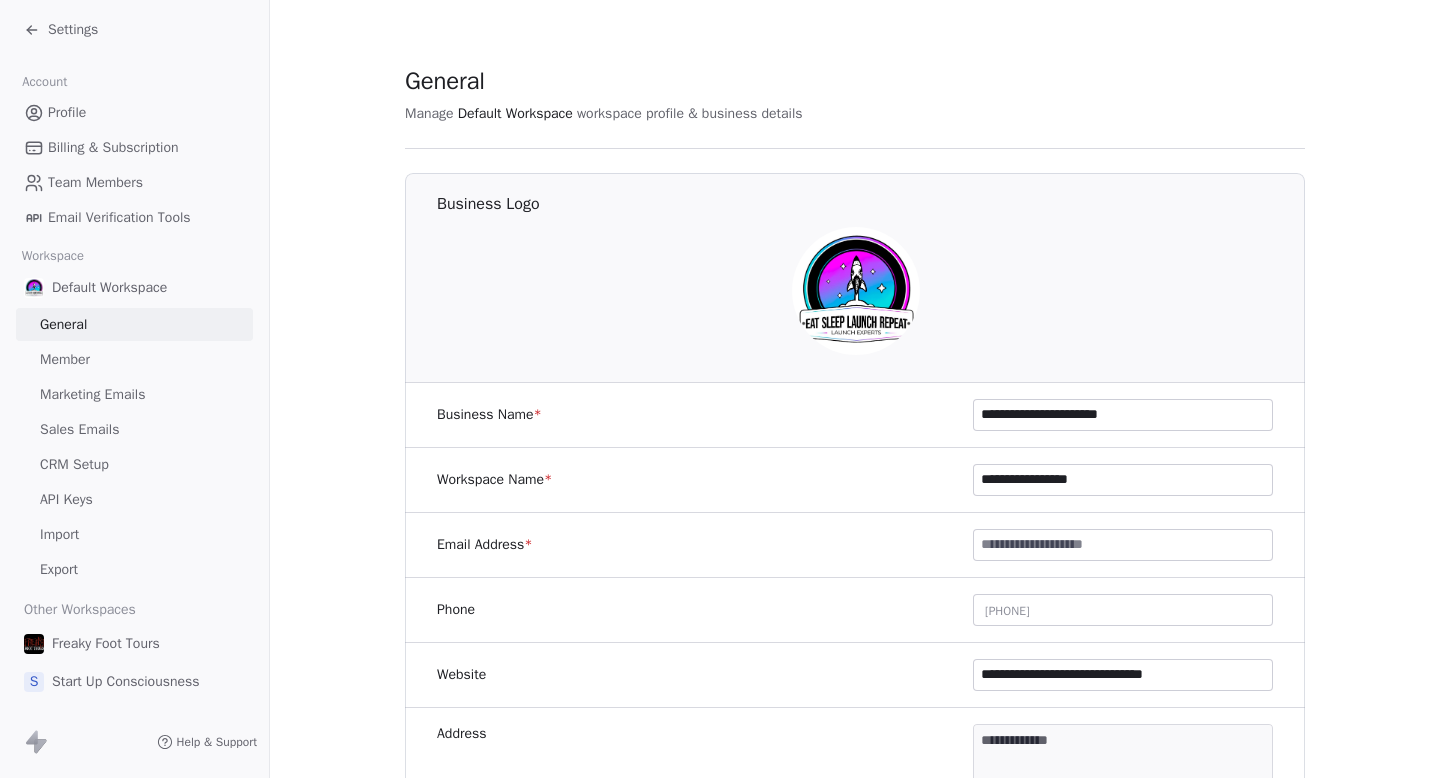 click on "Marketing Emails" at bounding box center (92, 394) 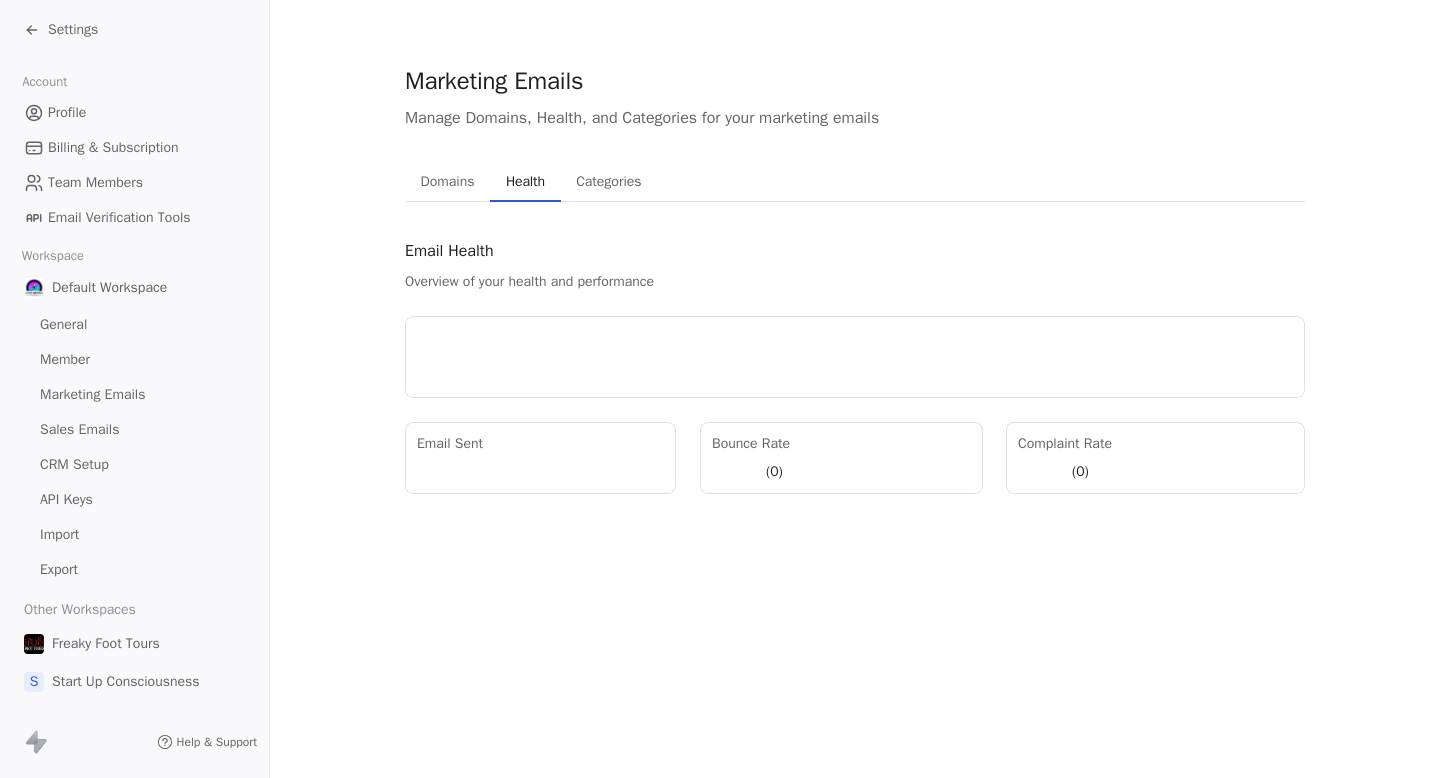 click on "Health Health" at bounding box center (525, 182) 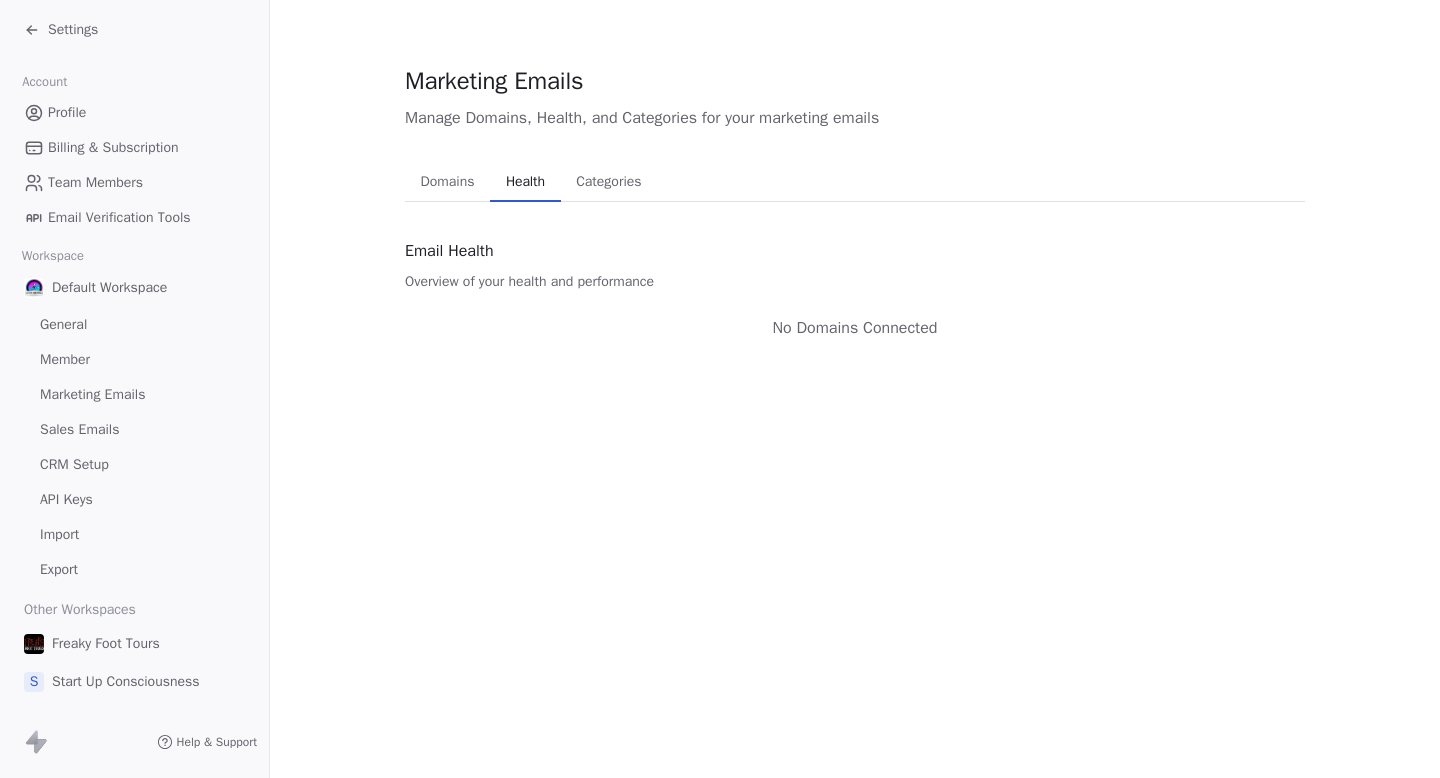 click on "Freaky Foot Tours" at bounding box center (106, 644) 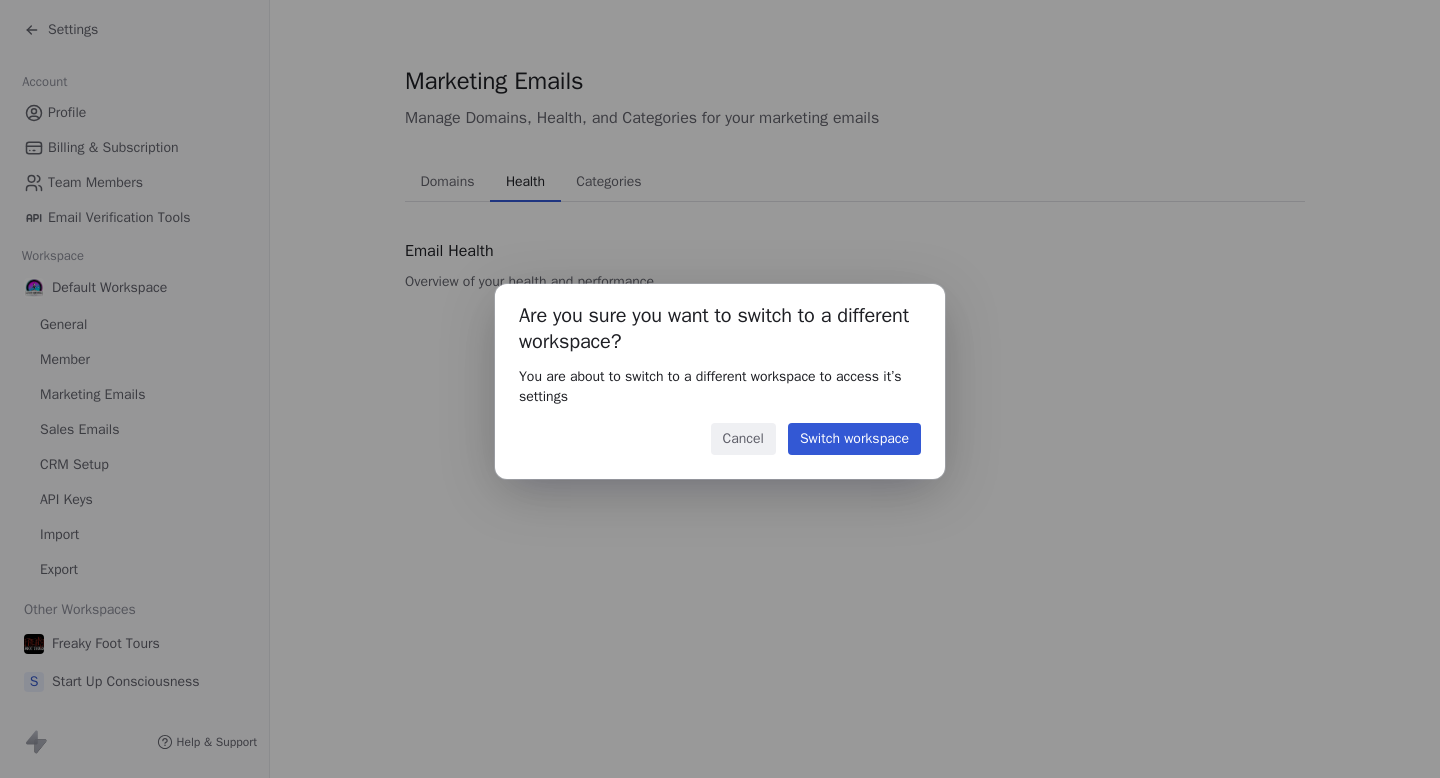 click on "Switch workspace" at bounding box center (854, 439) 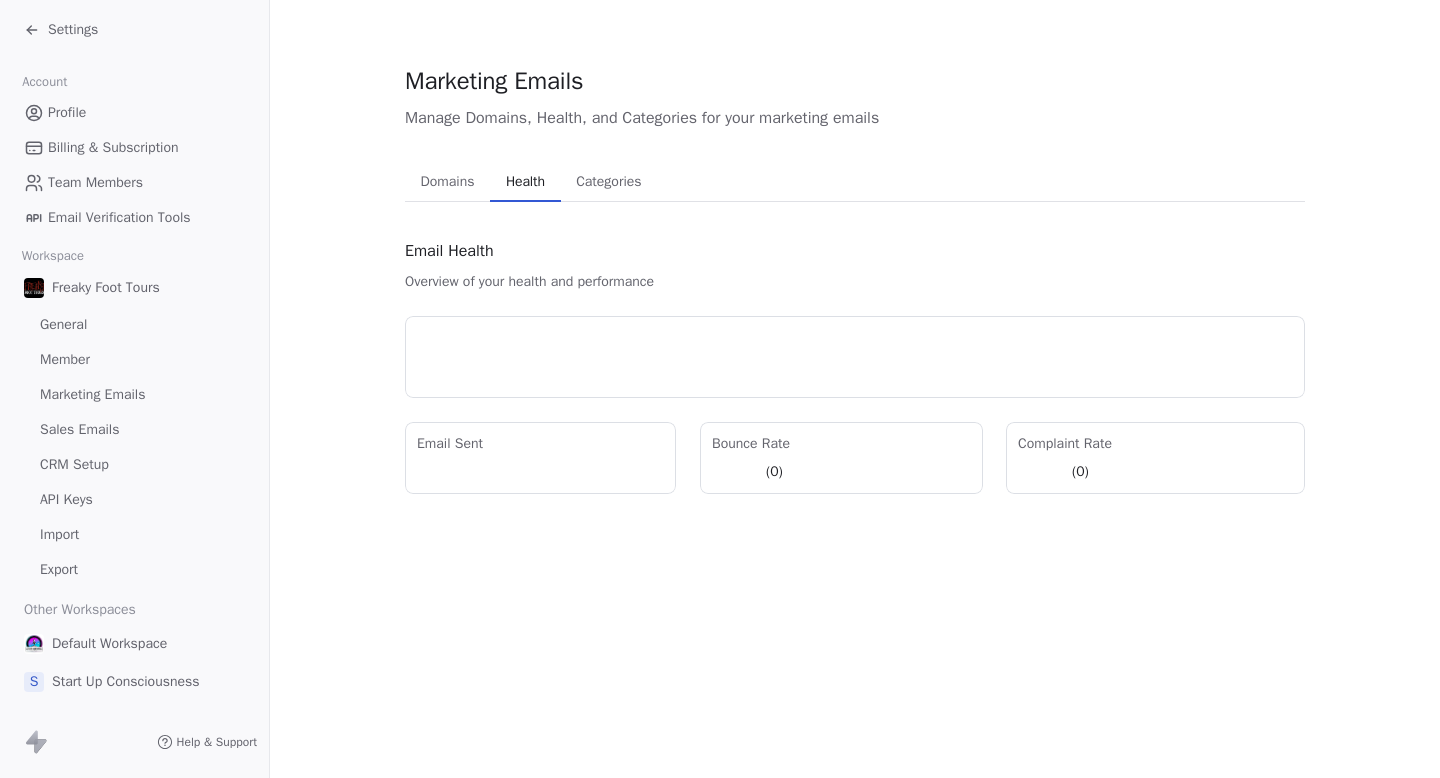 click on "Domains" at bounding box center (448, 182) 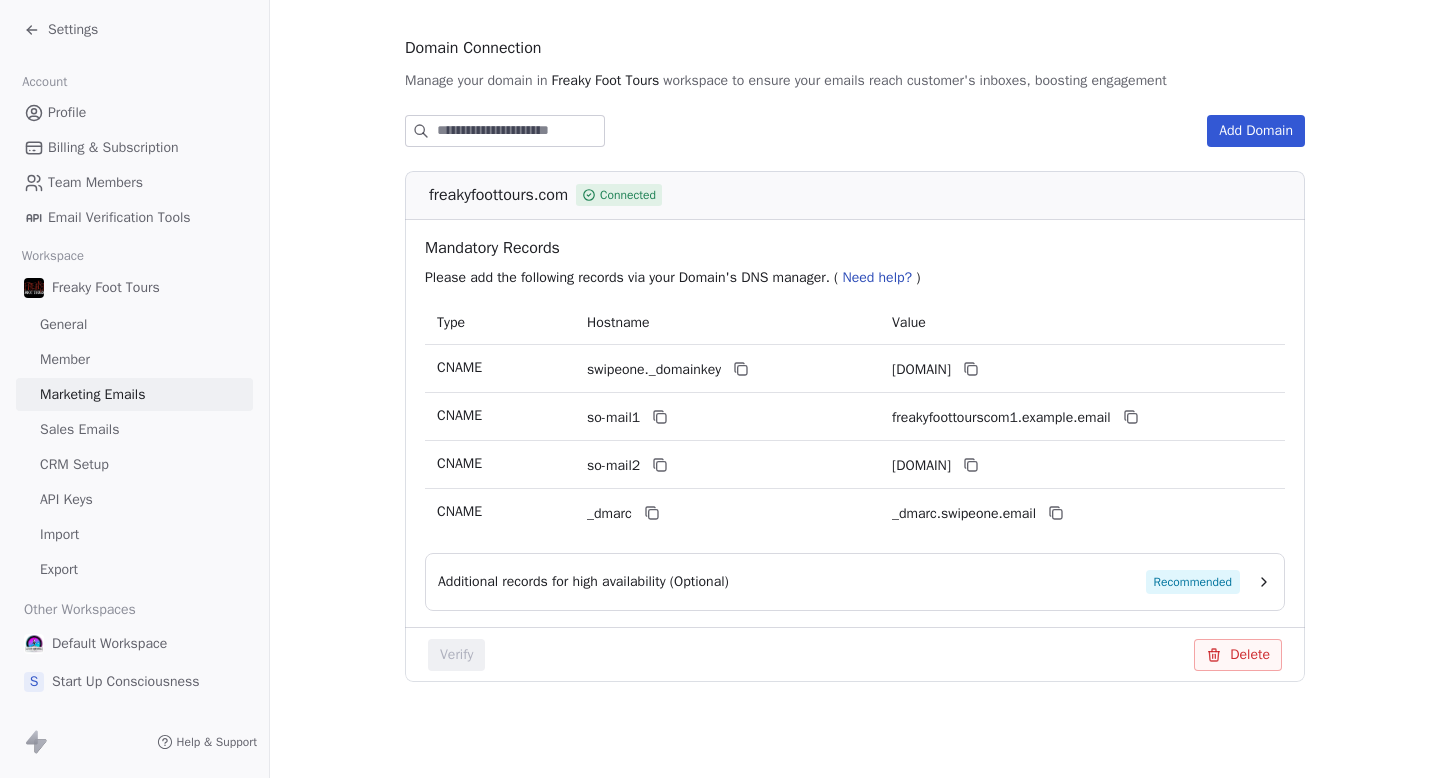 scroll, scrollTop: 0, scrollLeft: 0, axis: both 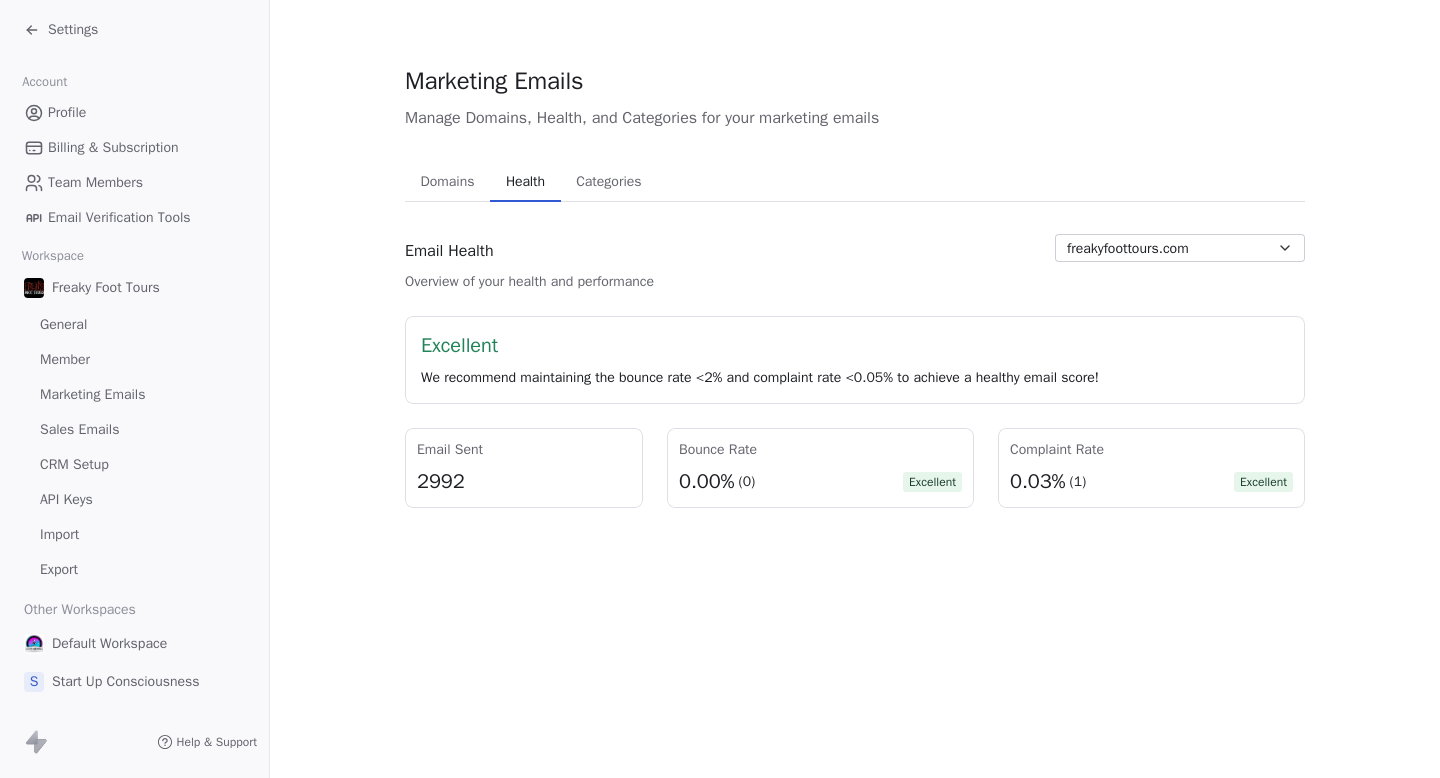 click on "Health Health" at bounding box center (525, 182) 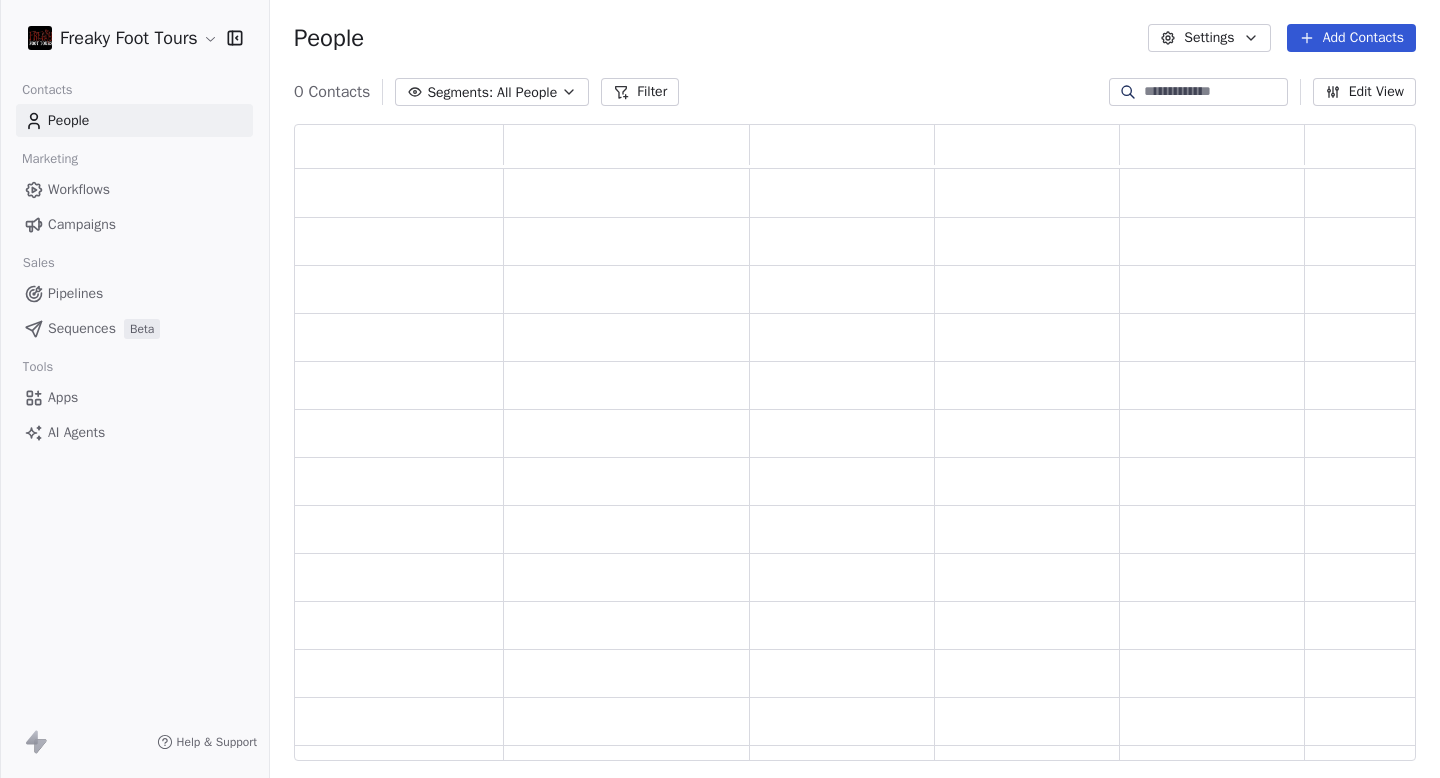 scroll, scrollTop: 1, scrollLeft: 1, axis: both 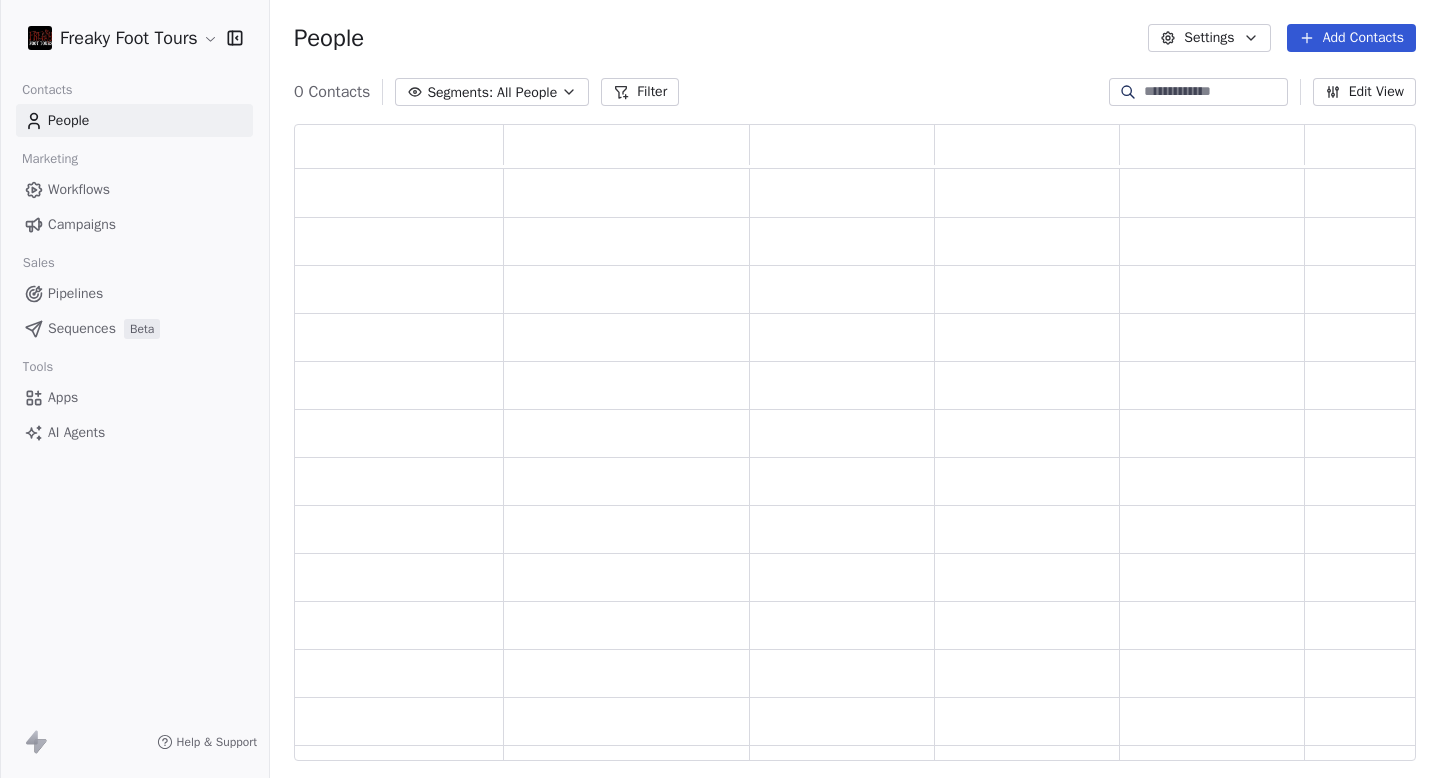 click on "Campaigns" at bounding box center (82, 224) 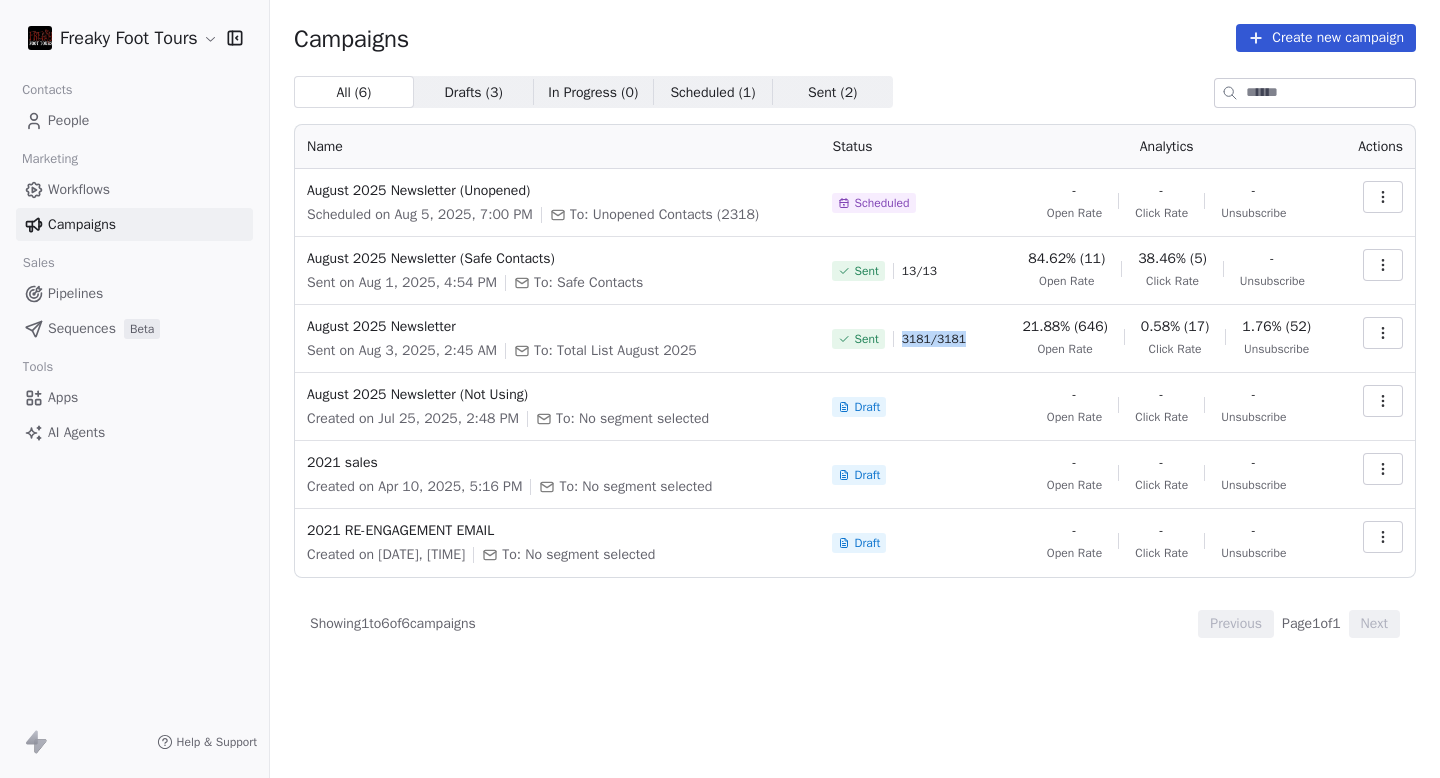 drag, startPoint x: 967, startPoint y: 337, endPoint x: 909, endPoint y: 335, distance: 58.034473 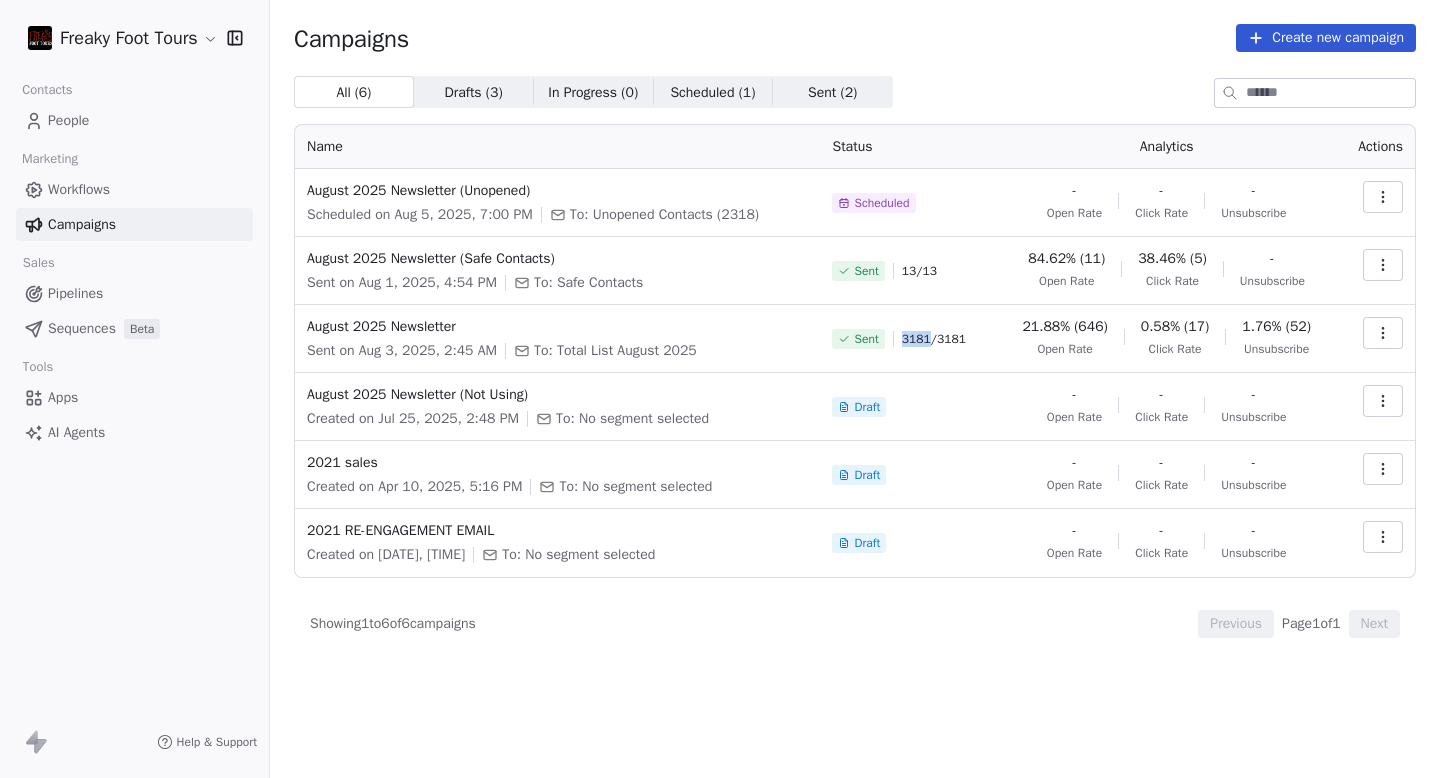 click on "3181 / 3181" at bounding box center [934, 339] 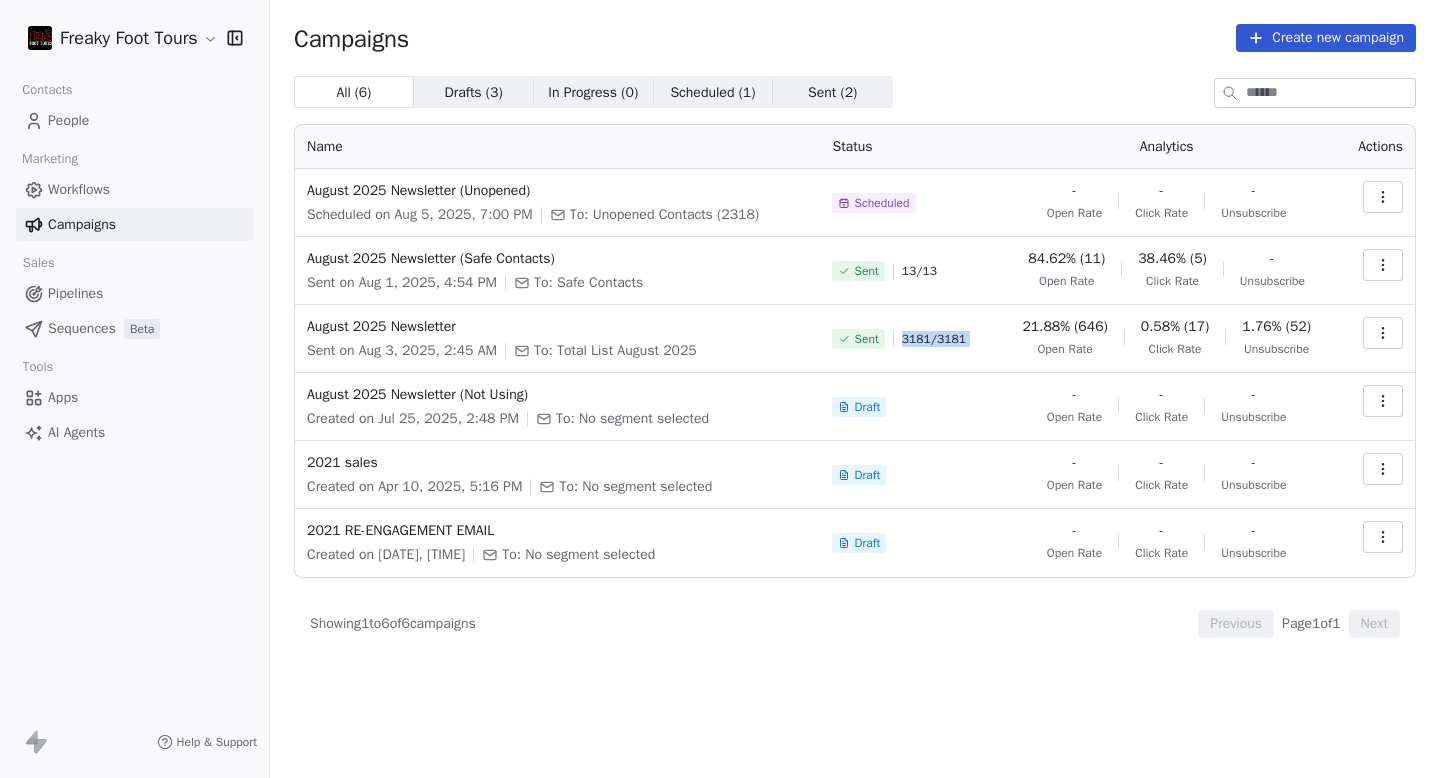 click on "3181 / 3181" at bounding box center [934, 339] 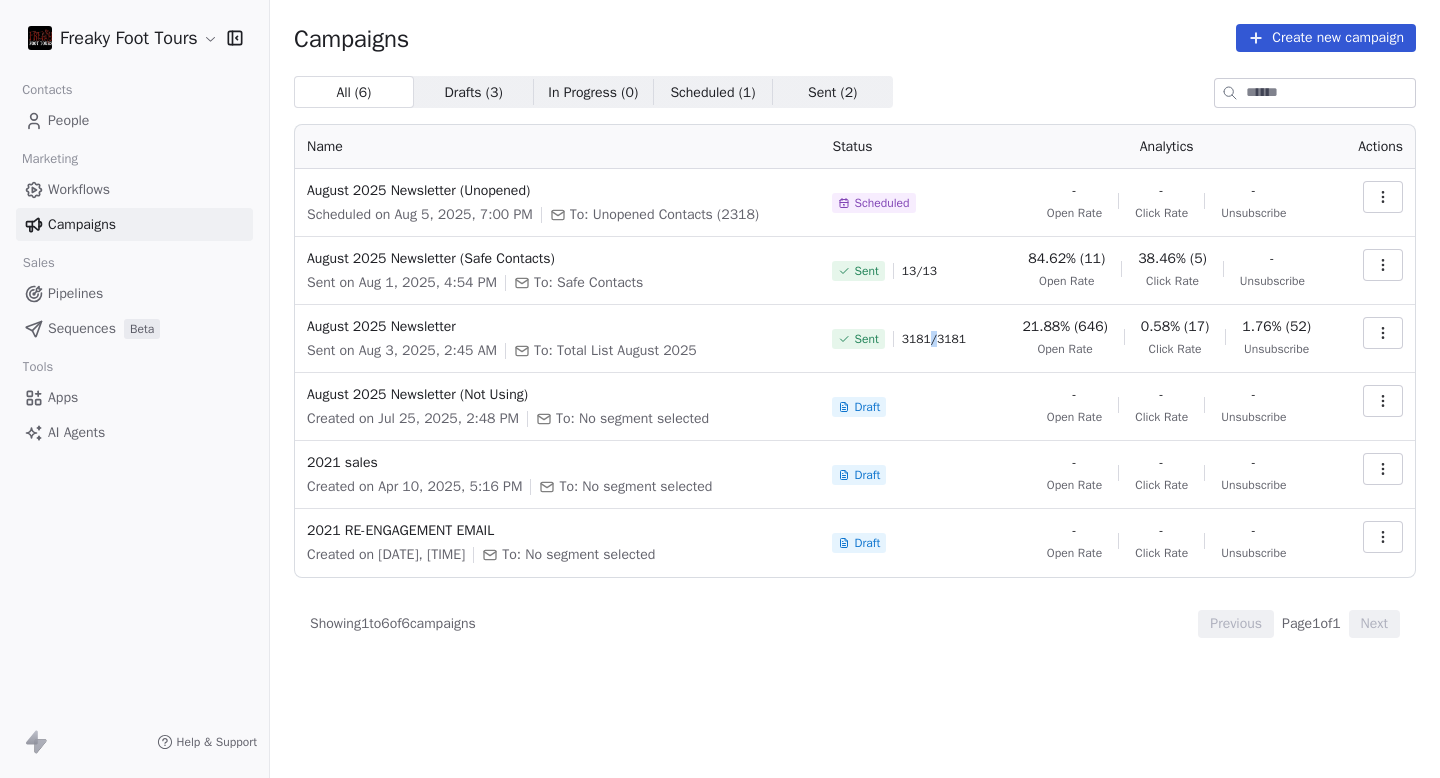 click on "3181 / 3181" at bounding box center (934, 339) 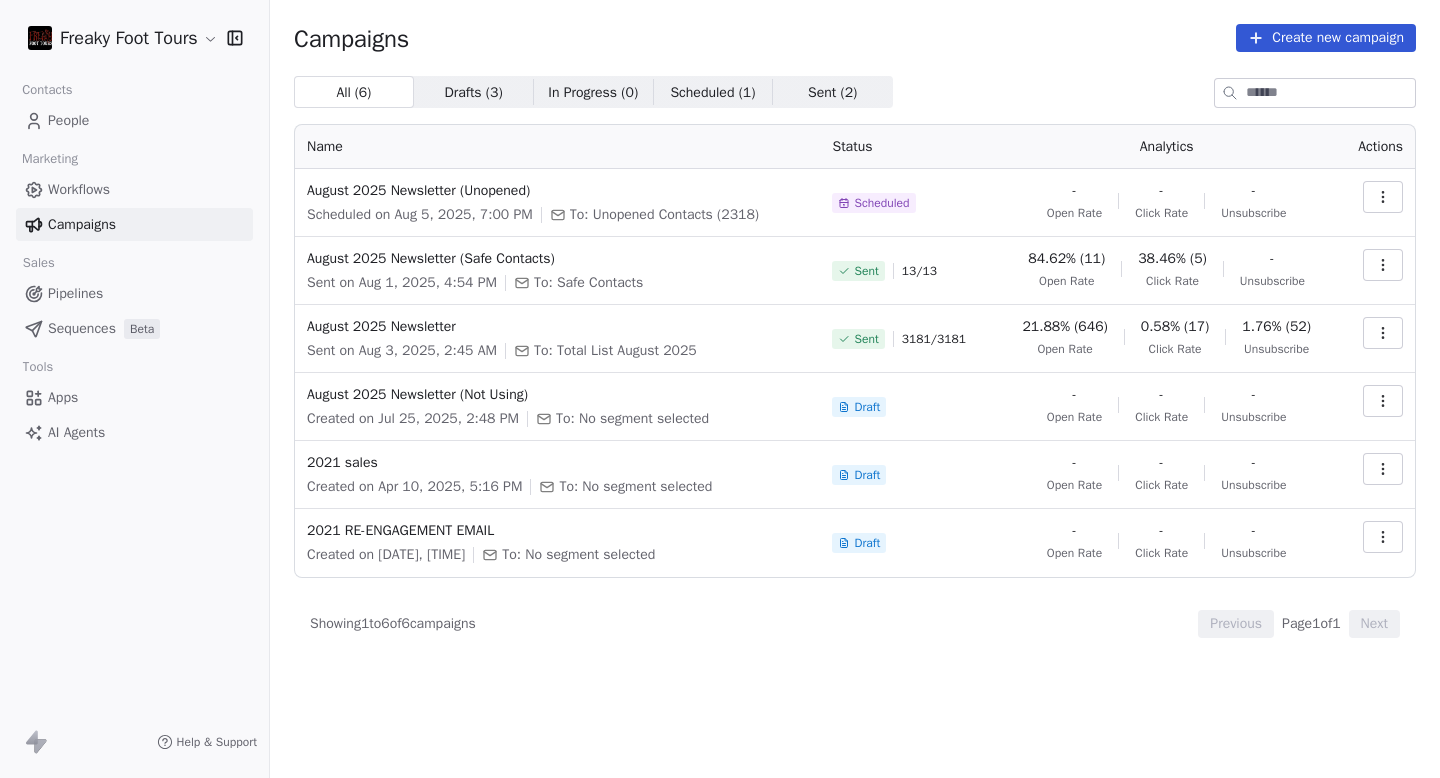 click on "Sent 3181 / 3181" at bounding box center [907, 339] 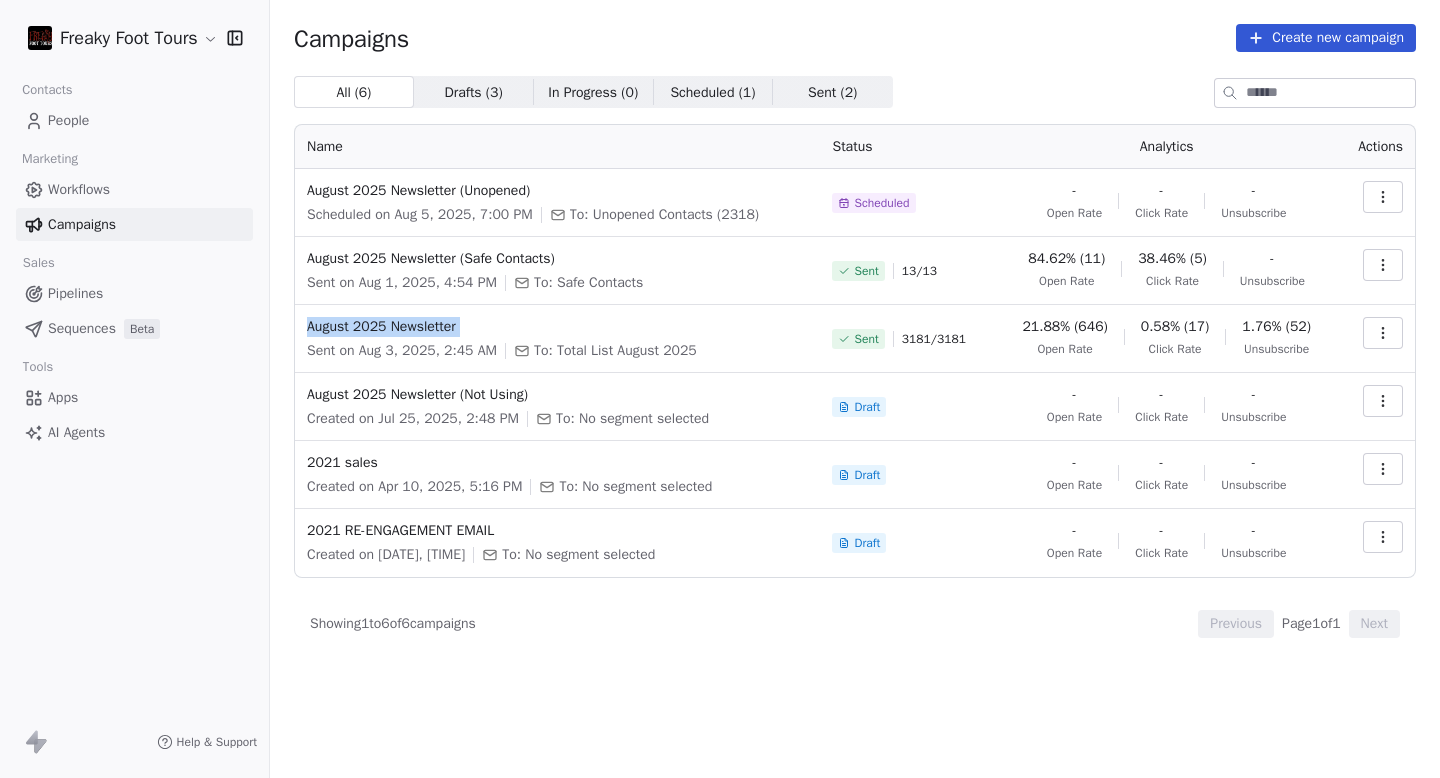 drag, startPoint x: 505, startPoint y: 339, endPoint x: 297, endPoint y: 328, distance: 208.29066 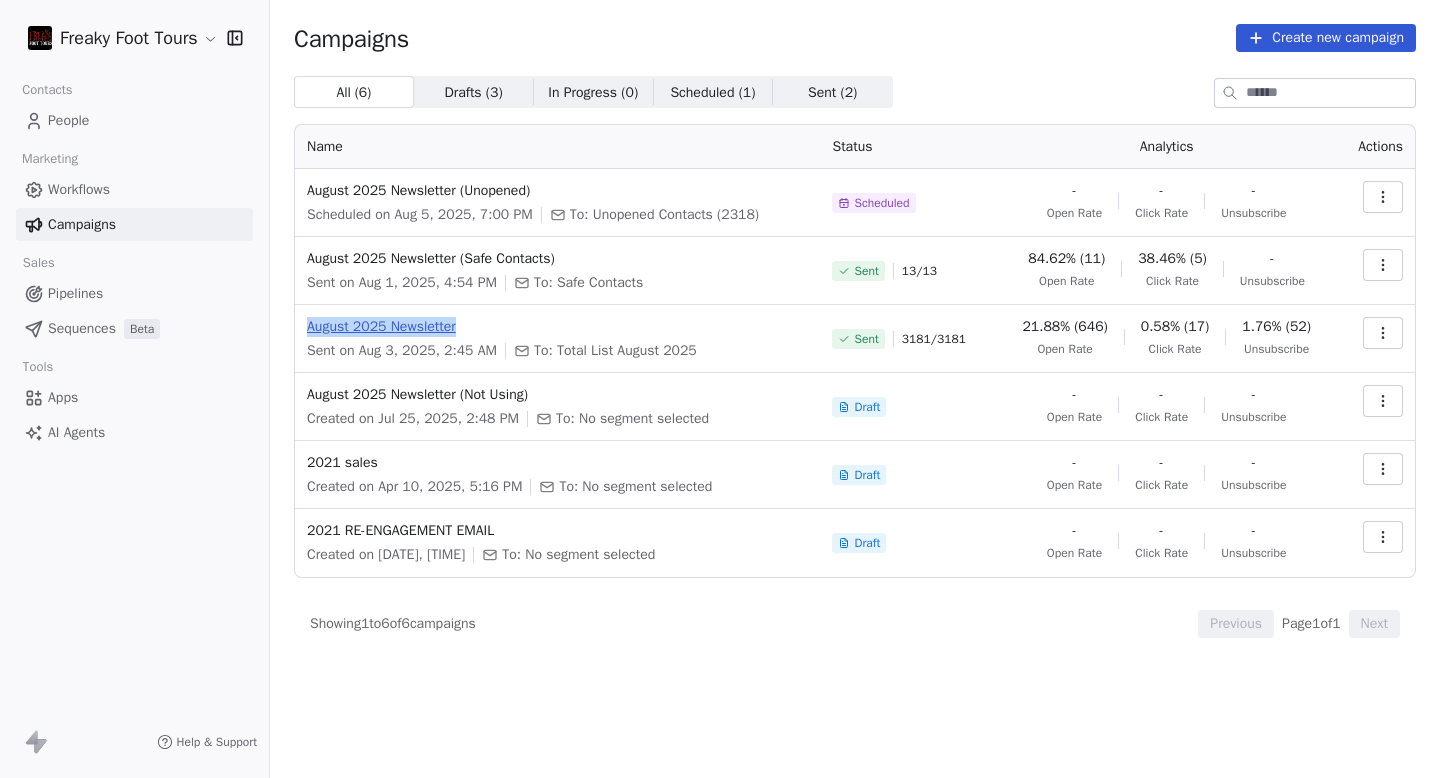 drag, startPoint x: 297, startPoint y: 328, endPoint x: 483, endPoint y: 330, distance: 186.01076 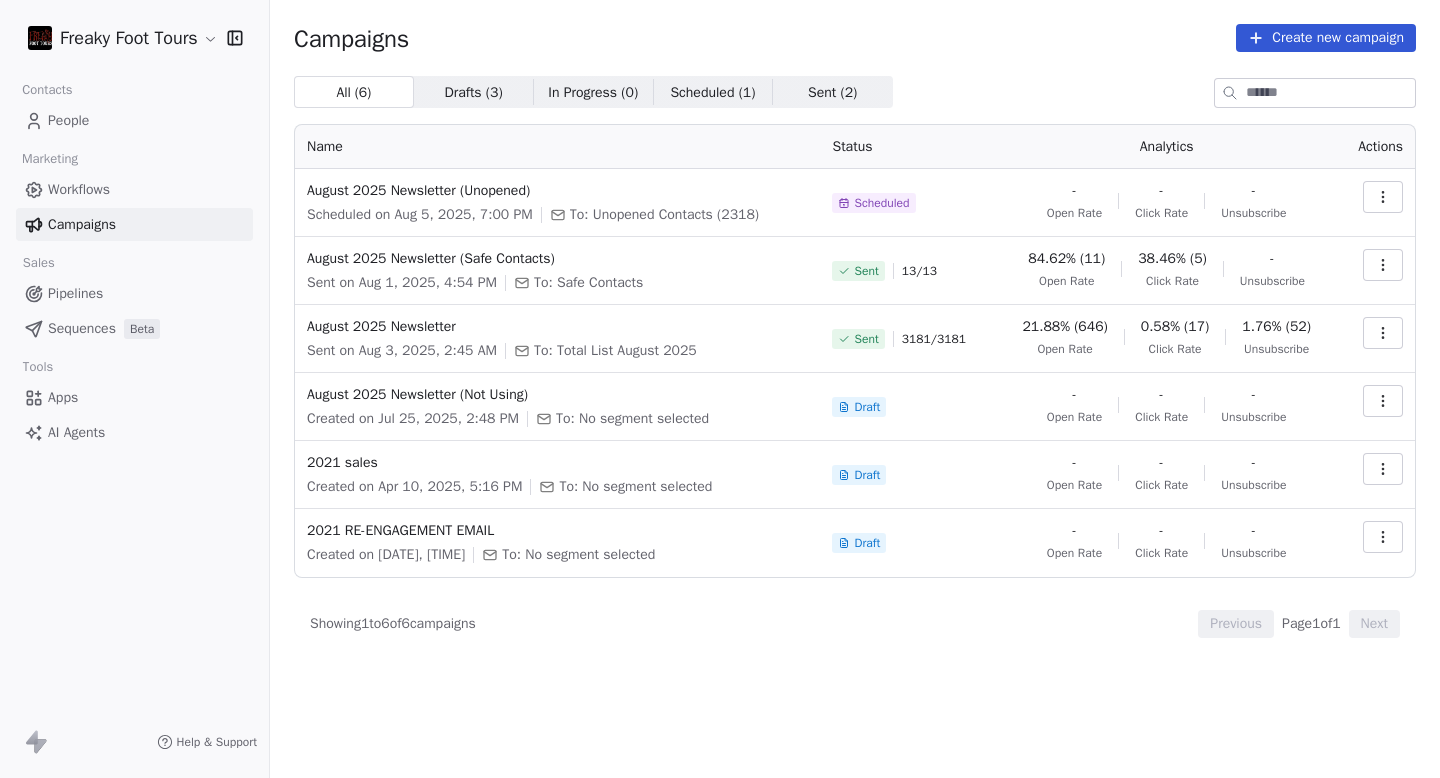 click on "August 2025 Newsletter (Not Using) Created on Jul 25, 2025, 2:48 PM To: No segment selected" at bounding box center (557, 407) 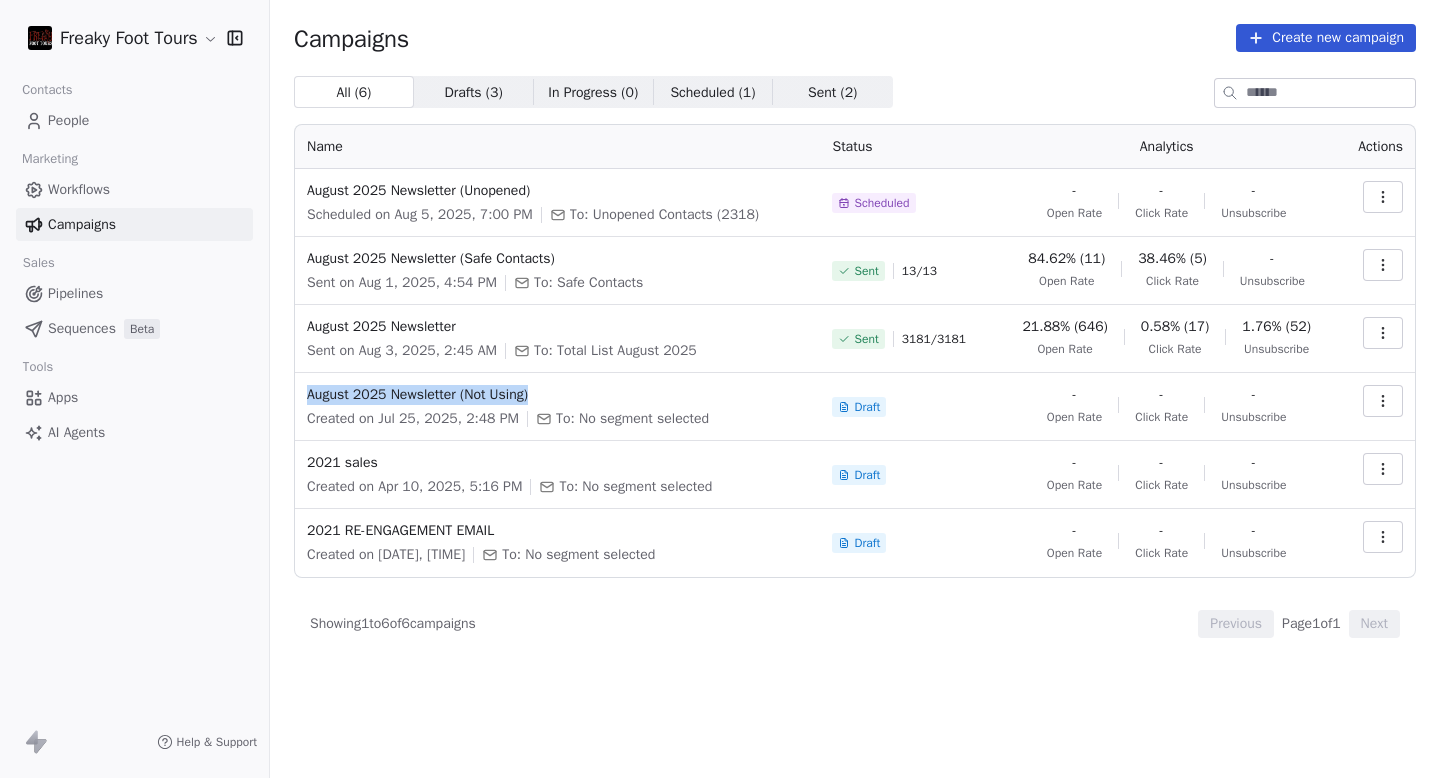 drag, startPoint x: 575, startPoint y: 389, endPoint x: 300, endPoint y: 390, distance: 275.00183 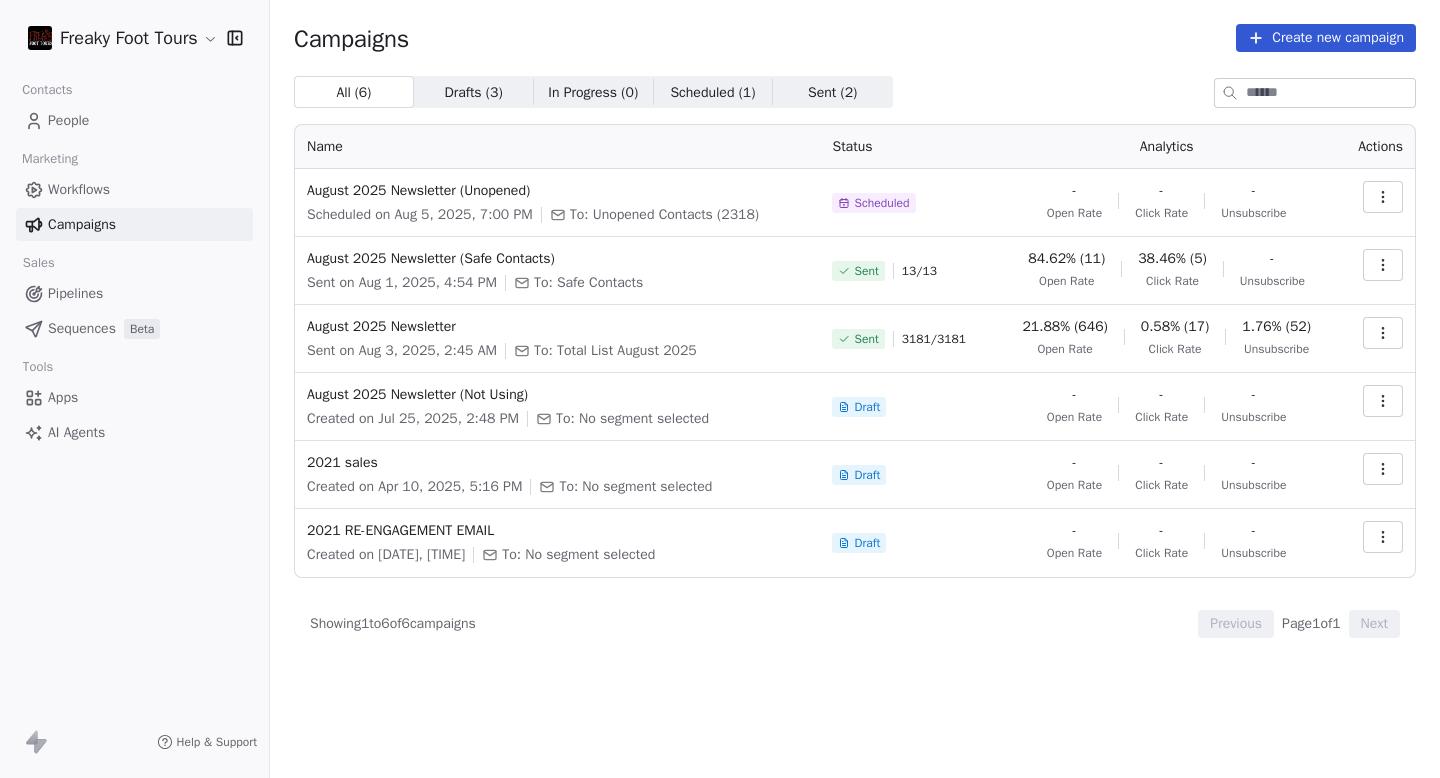 click on "August 2025 Newsletter Sent on Aug 3, 2025, 2:45 AM To: Total List August 2025" at bounding box center [557, 339] 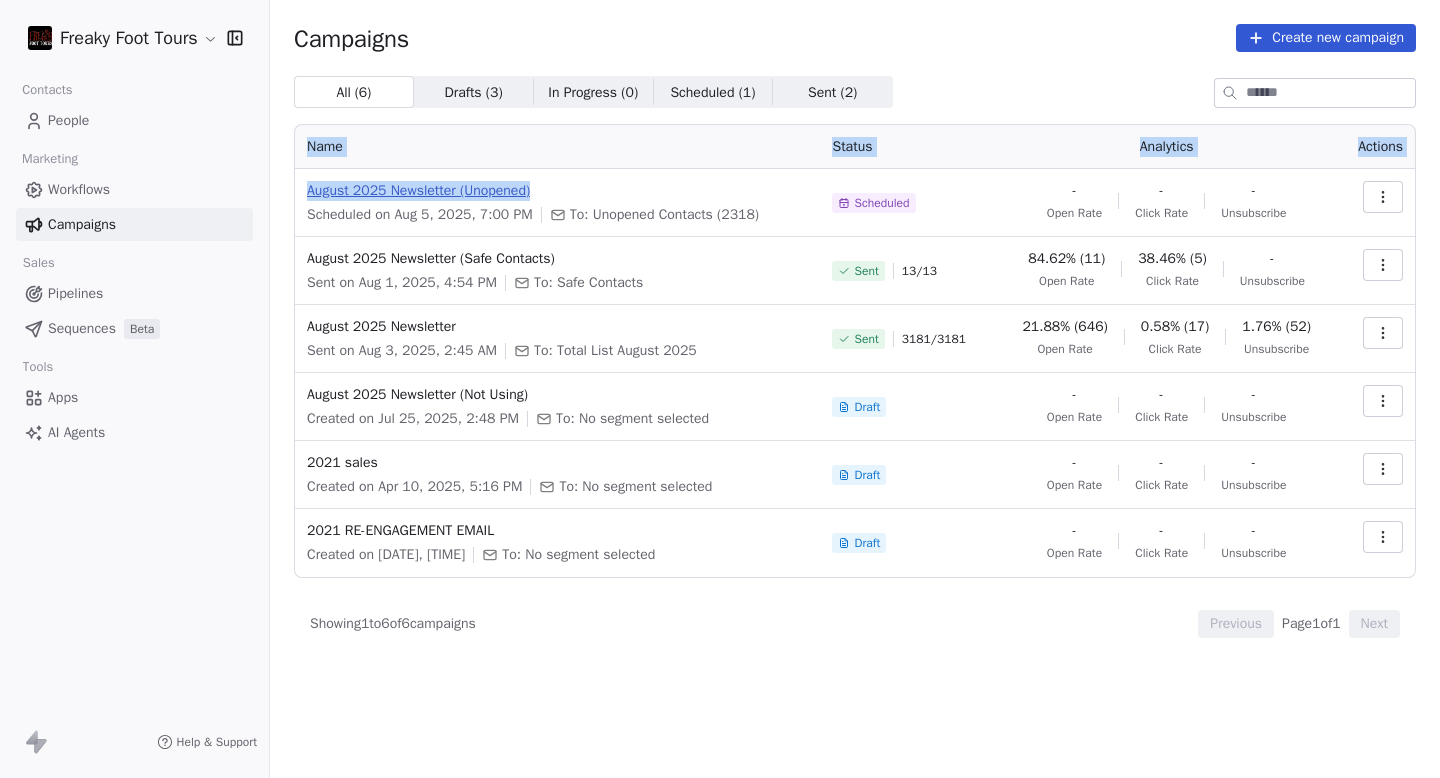 drag, startPoint x: 294, startPoint y: 196, endPoint x: 560, endPoint y: 187, distance: 266.15222 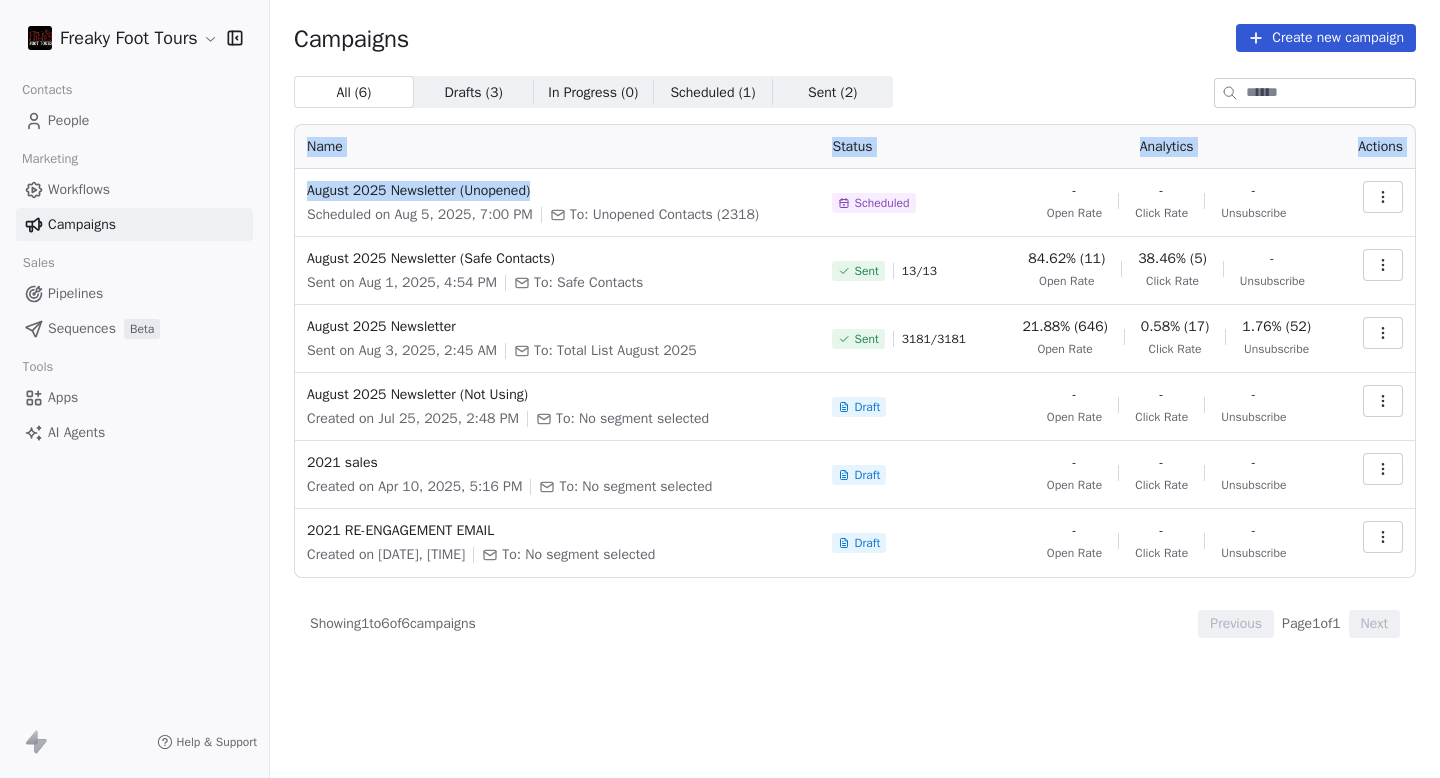 click on "Name" at bounding box center [557, 147] 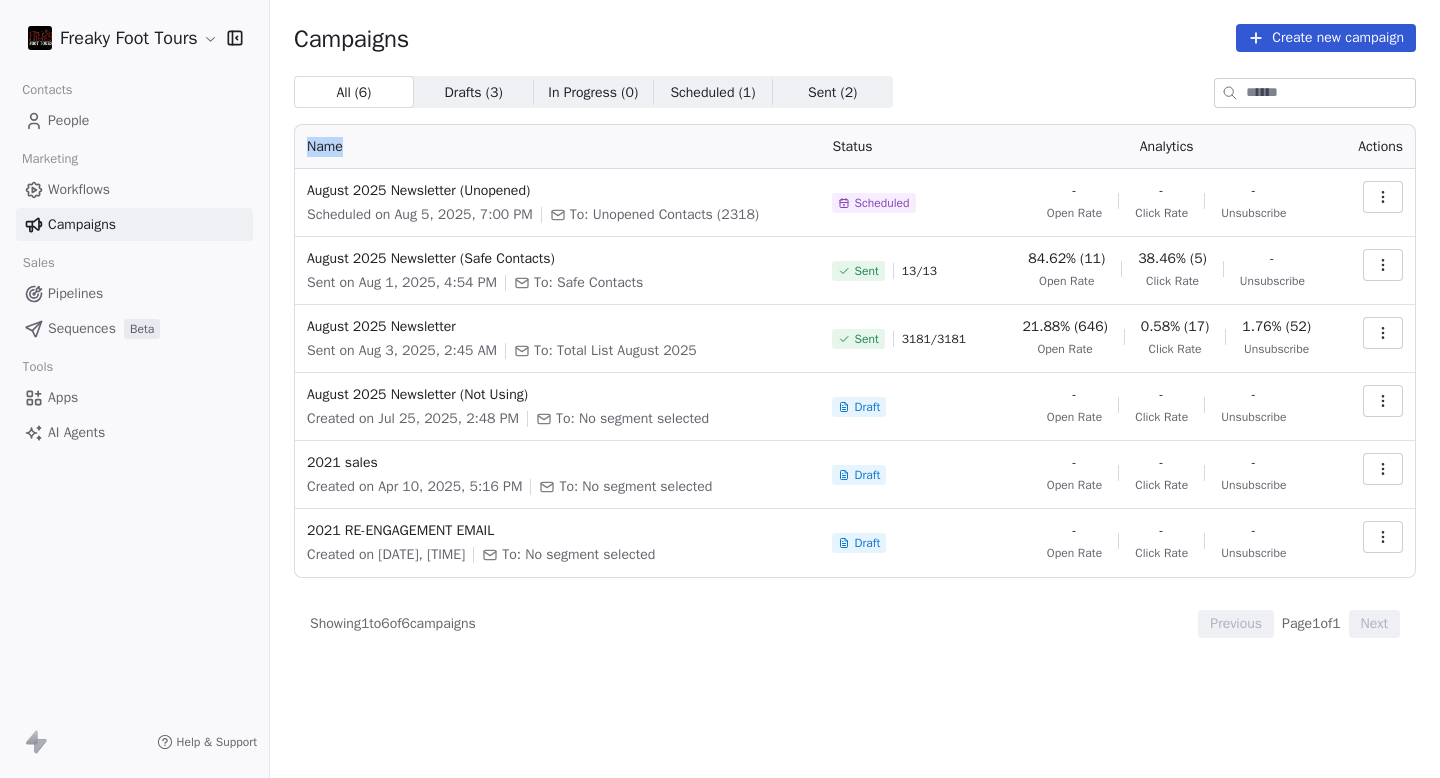 drag, startPoint x: 296, startPoint y: 156, endPoint x: 400, endPoint y: 149, distance: 104.23531 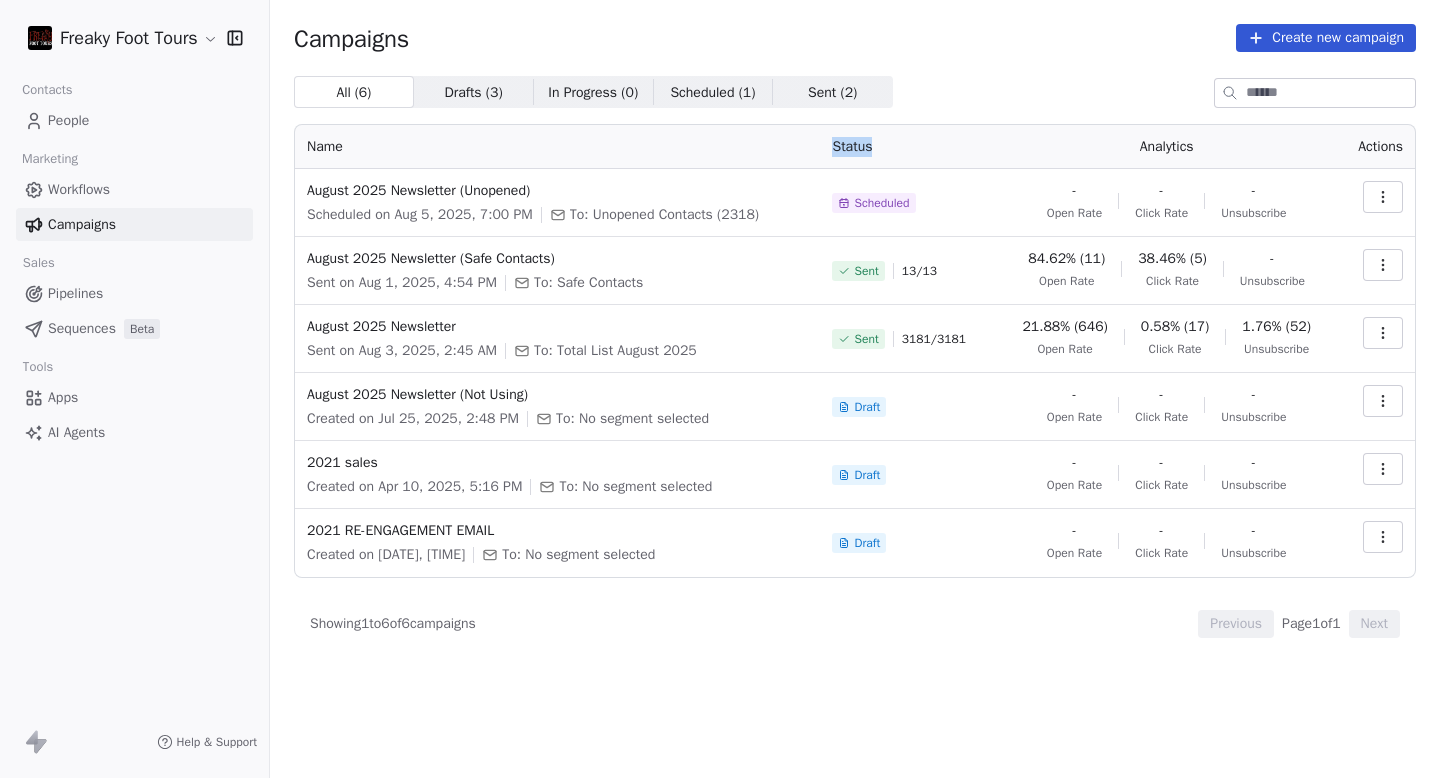 drag, startPoint x: 827, startPoint y: 140, endPoint x: 1031, endPoint y: 140, distance: 204 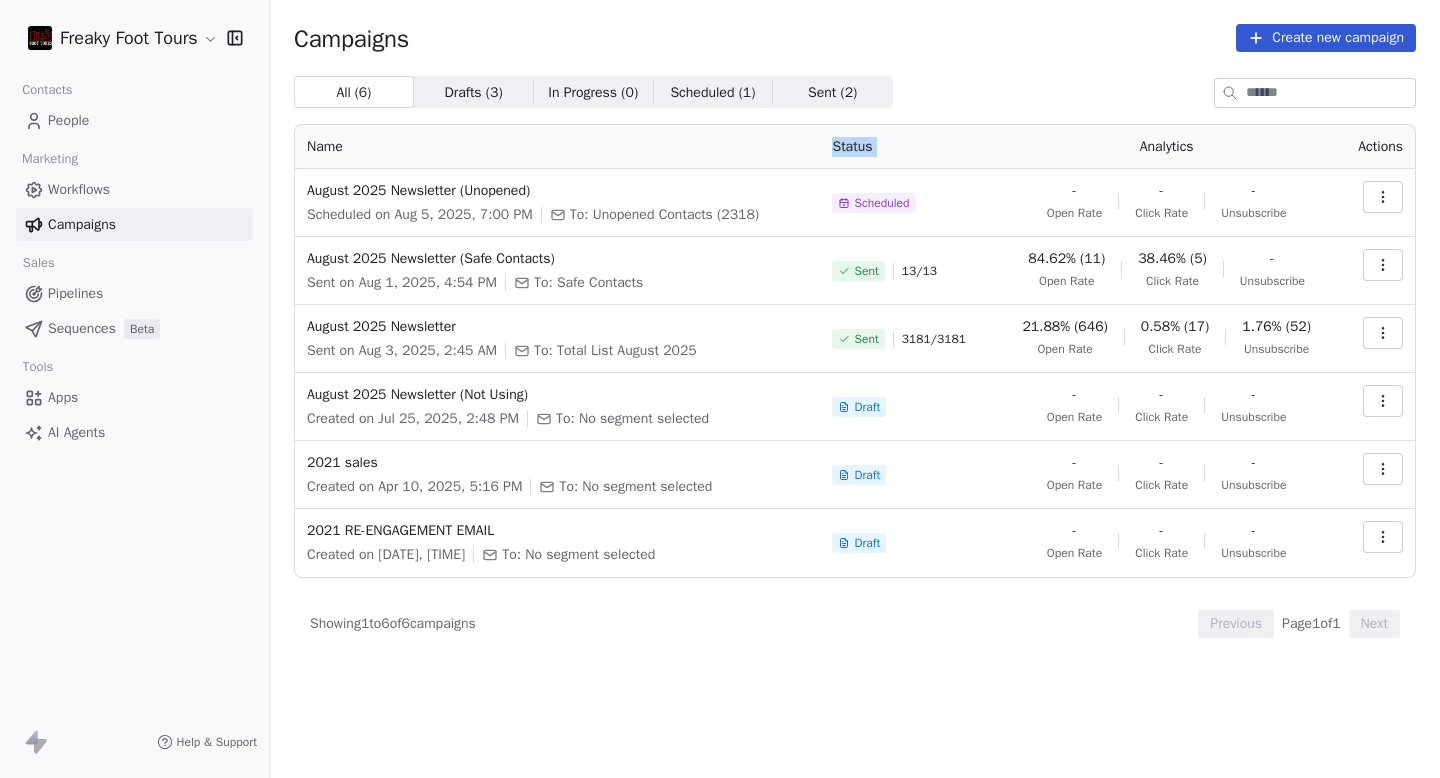 click on "Analytics" at bounding box center [1166, 147] 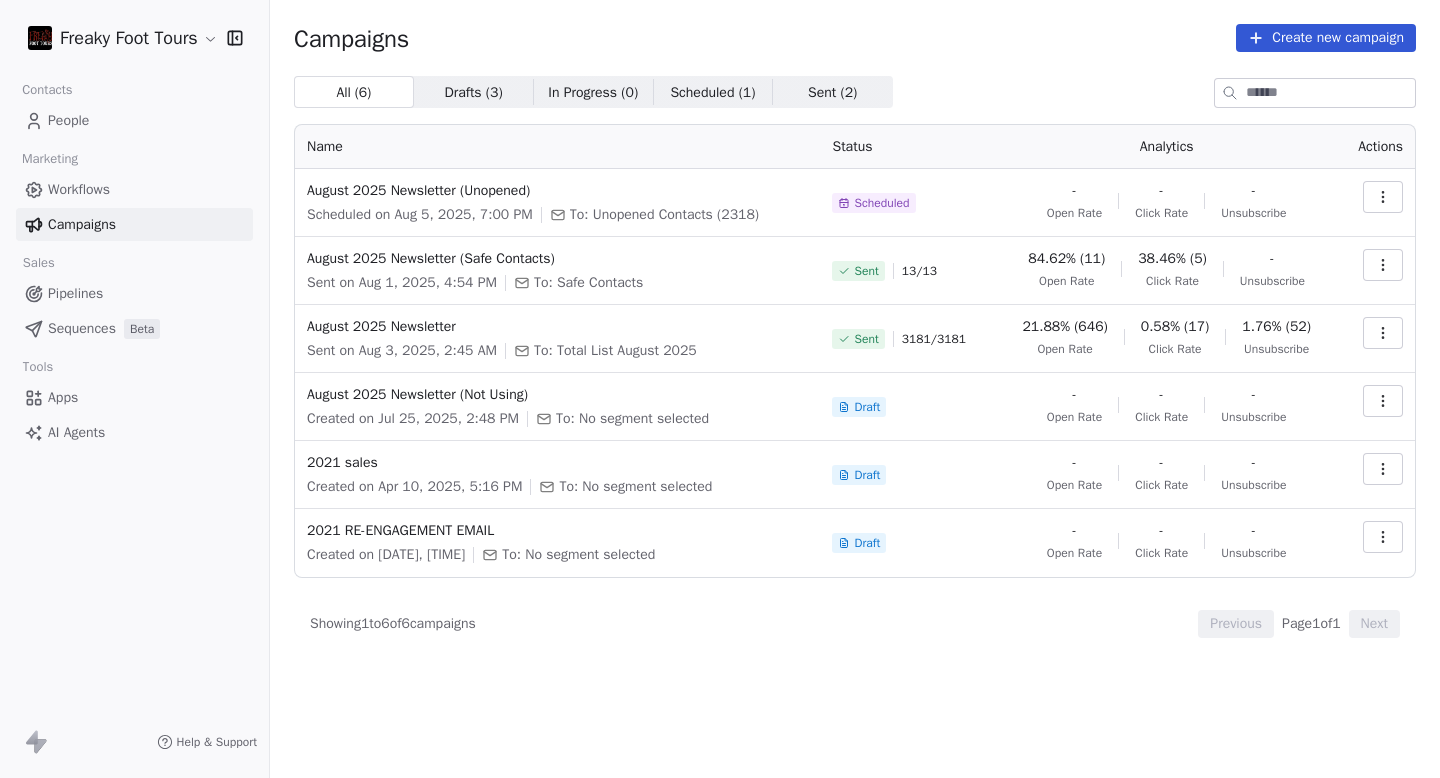 drag, startPoint x: 1126, startPoint y: 148, endPoint x: 1263, endPoint y: 148, distance: 137 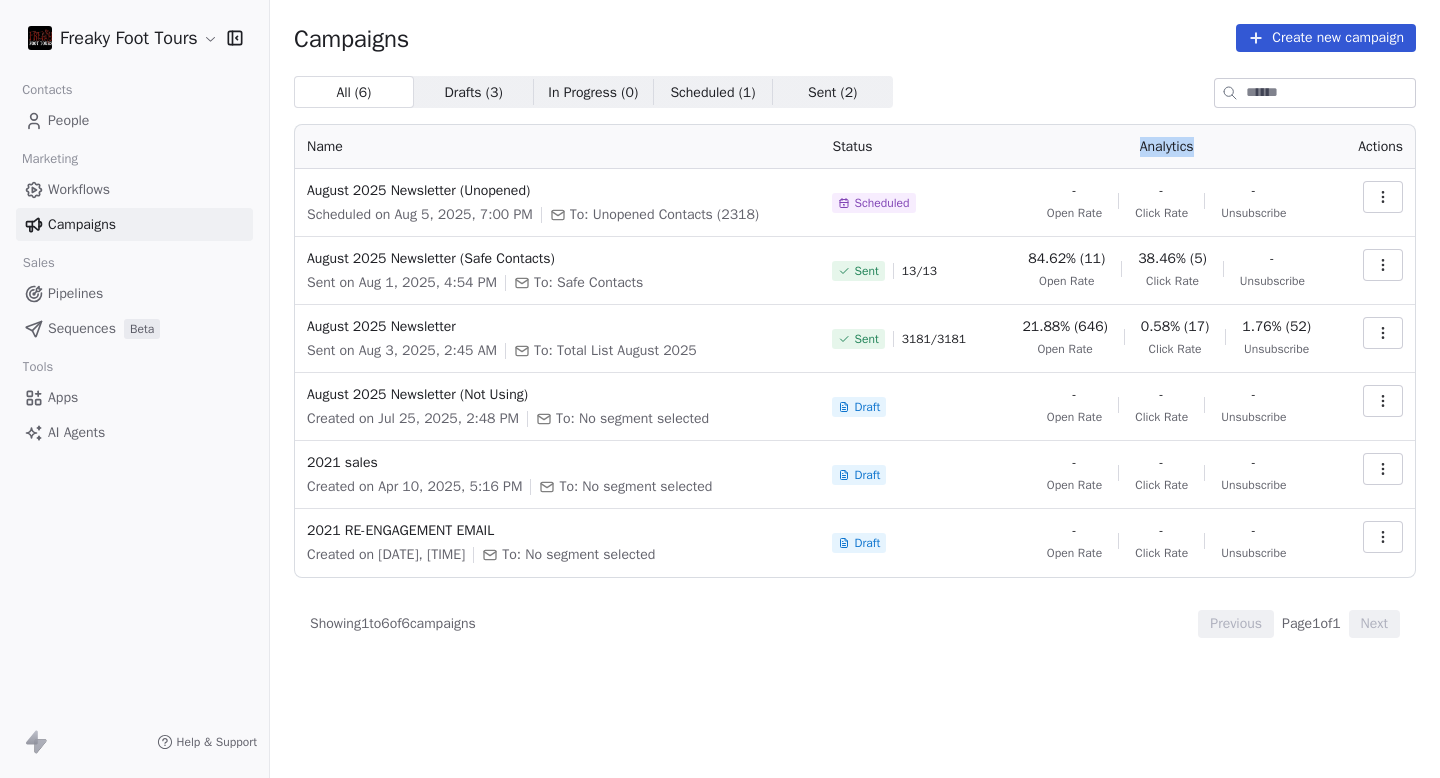 click on "Analytics" at bounding box center [1166, 147] 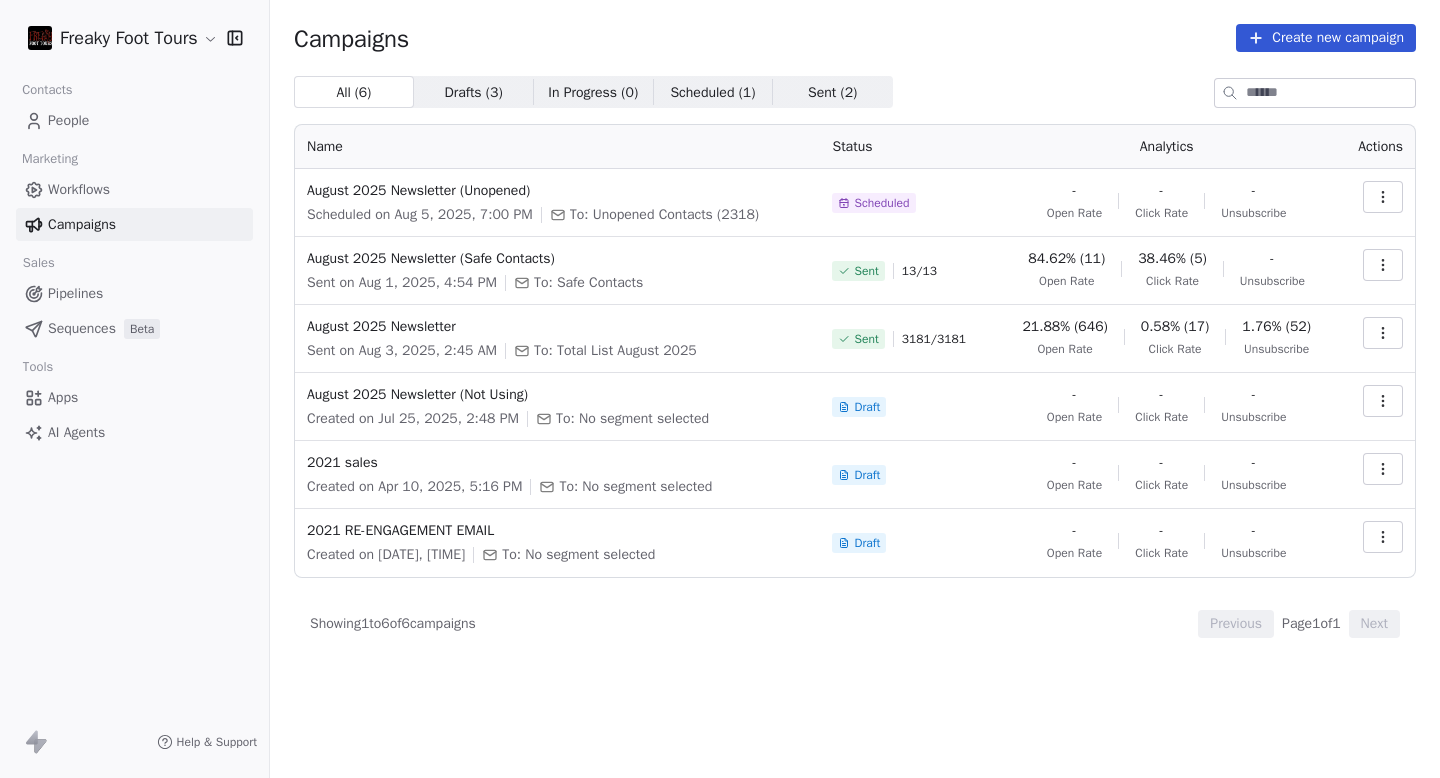 drag, startPoint x: 1343, startPoint y: 149, endPoint x: 1423, endPoint y: 149, distance: 80 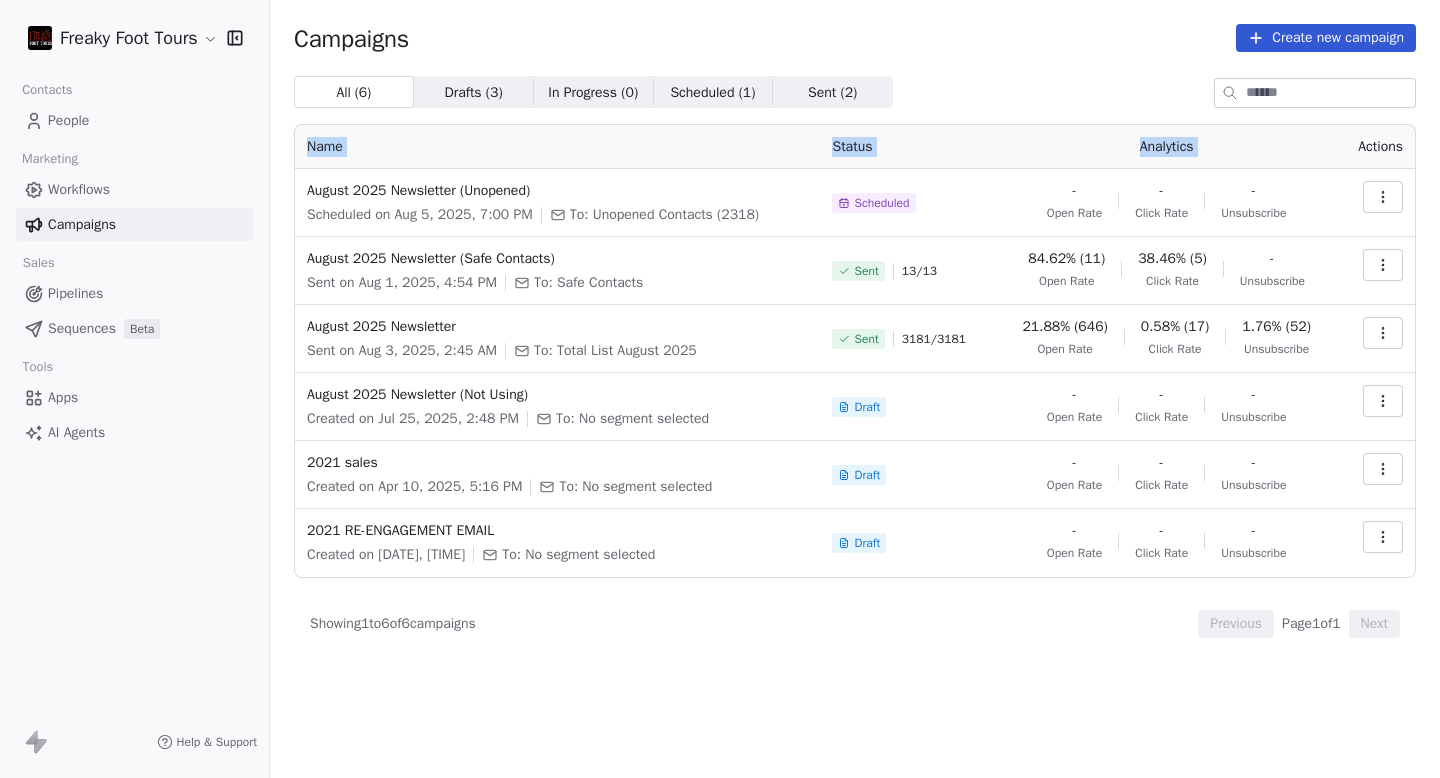 click on "Name Status Analytics Actions August 2025 Newsletter (Unopened) Scheduled on Aug 5, 2025, 7:00 PM To: Unopened Contacts (2318) Scheduled - Open Rate - Click Rate - Unsubscribe August 2025 Newsletter (Safe Contacts) Sent on Aug 1, 2025, 4:54 PM To: Safe Contacts  Sent 13 / 13 84.62% (11) Open Rate 38.46% (5) Click Rate - Unsubscribe August 2025 Newsletter Sent on Aug 3, 2025, 2:45 AM To: Total List August 2025  Sent 3181 / 3181 21.88% (646) Open Rate 0.58% (17) Click Rate 1.76% (52) Unsubscribe August 2025 Newsletter (Not Using) Created on Jul 25, 2025, 2:48 PM To: No segment selected Draft - Open Rate - Click Rate - Unsubscribe 2021 sales  Created on Apr 10, 2025, 5:16 PM To: No segment selected Draft - Open Rate - Click Rate - Unsubscribe 2021 RE-ENGAGEMENT EMAIL Created on Apr 9, 2025, 8:25 PM To: No segment selected Draft - Open Rate - - 1 6" at bounding box center (855, 331) 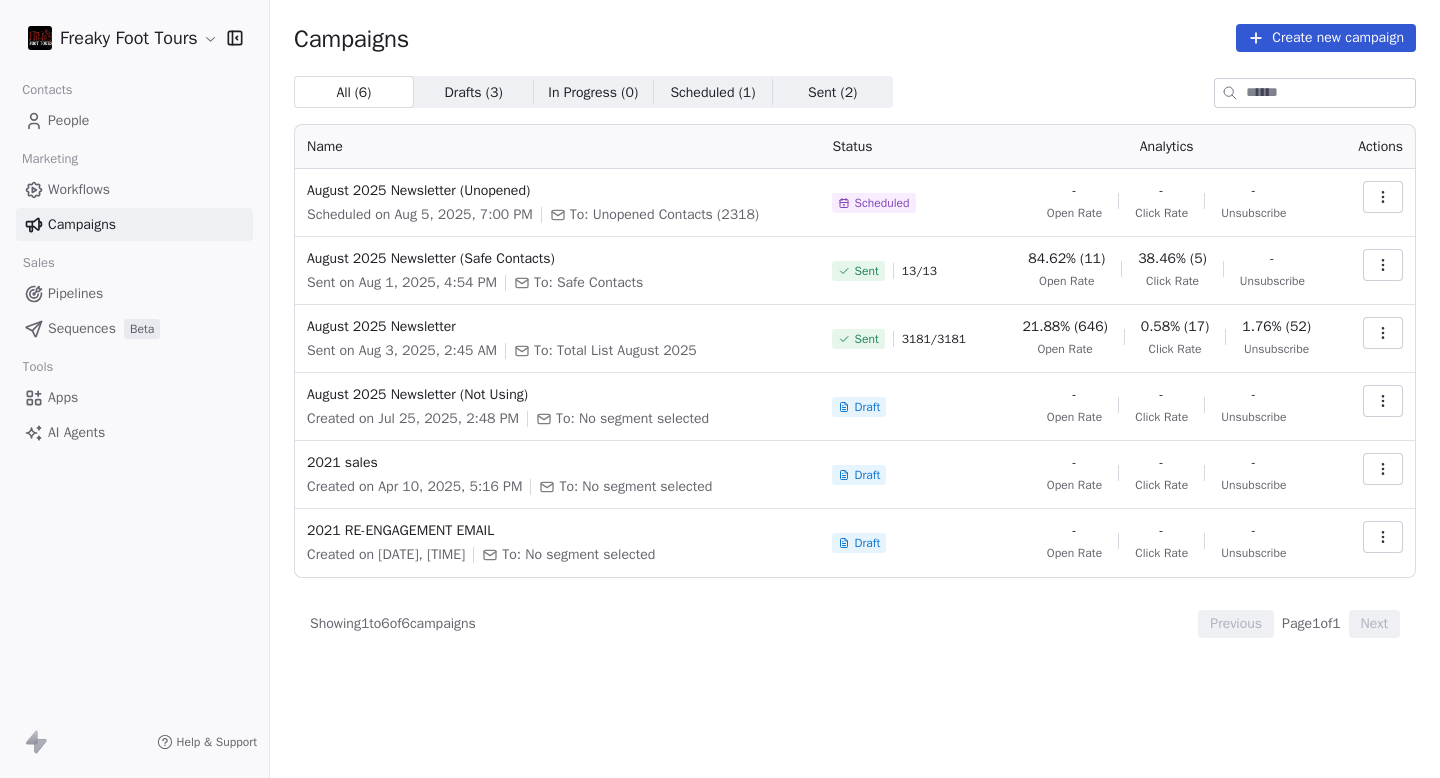 drag, startPoint x: 1406, startPoint y: 149, endPoint x: 1346, endPoint y: 149, distance: 60 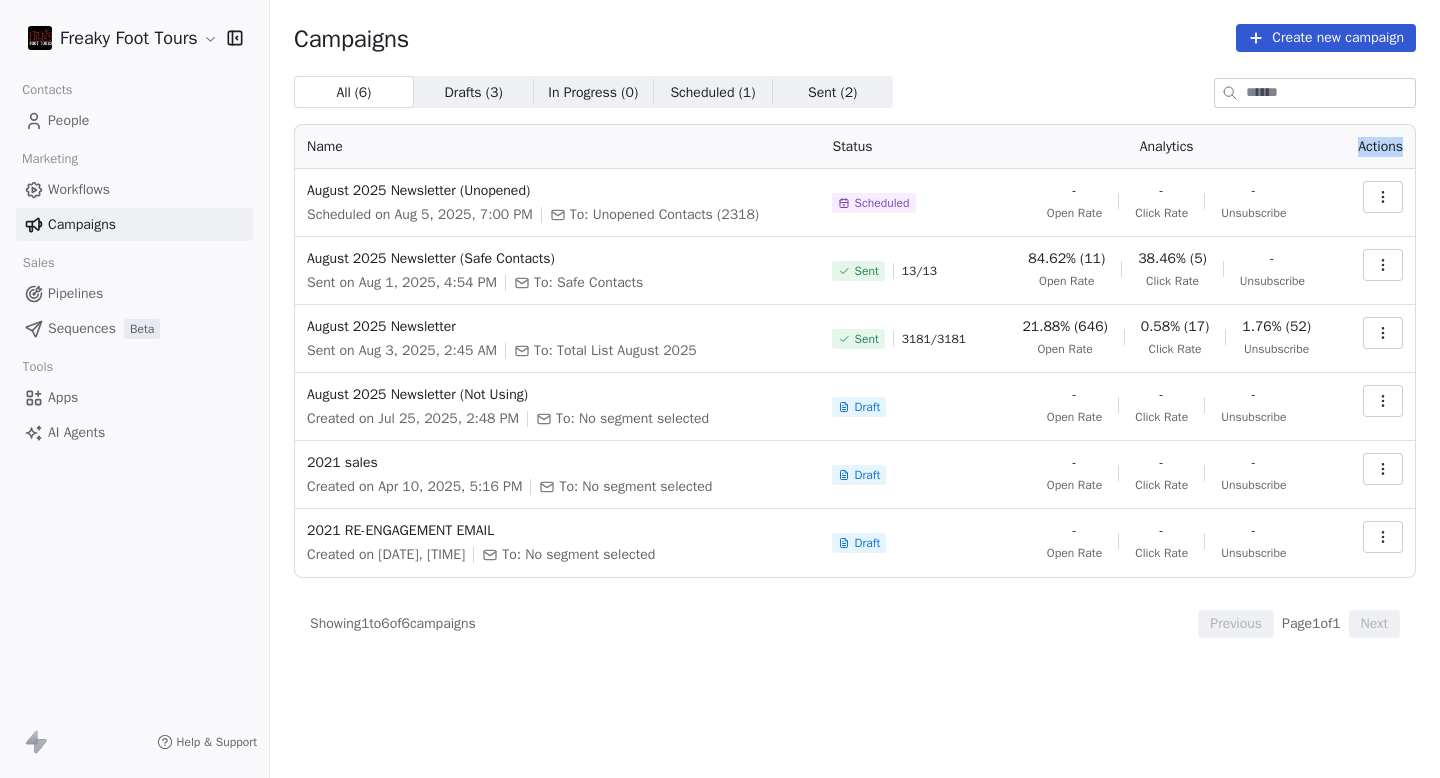 click on "Actions" at bounding box center (1377, 147) 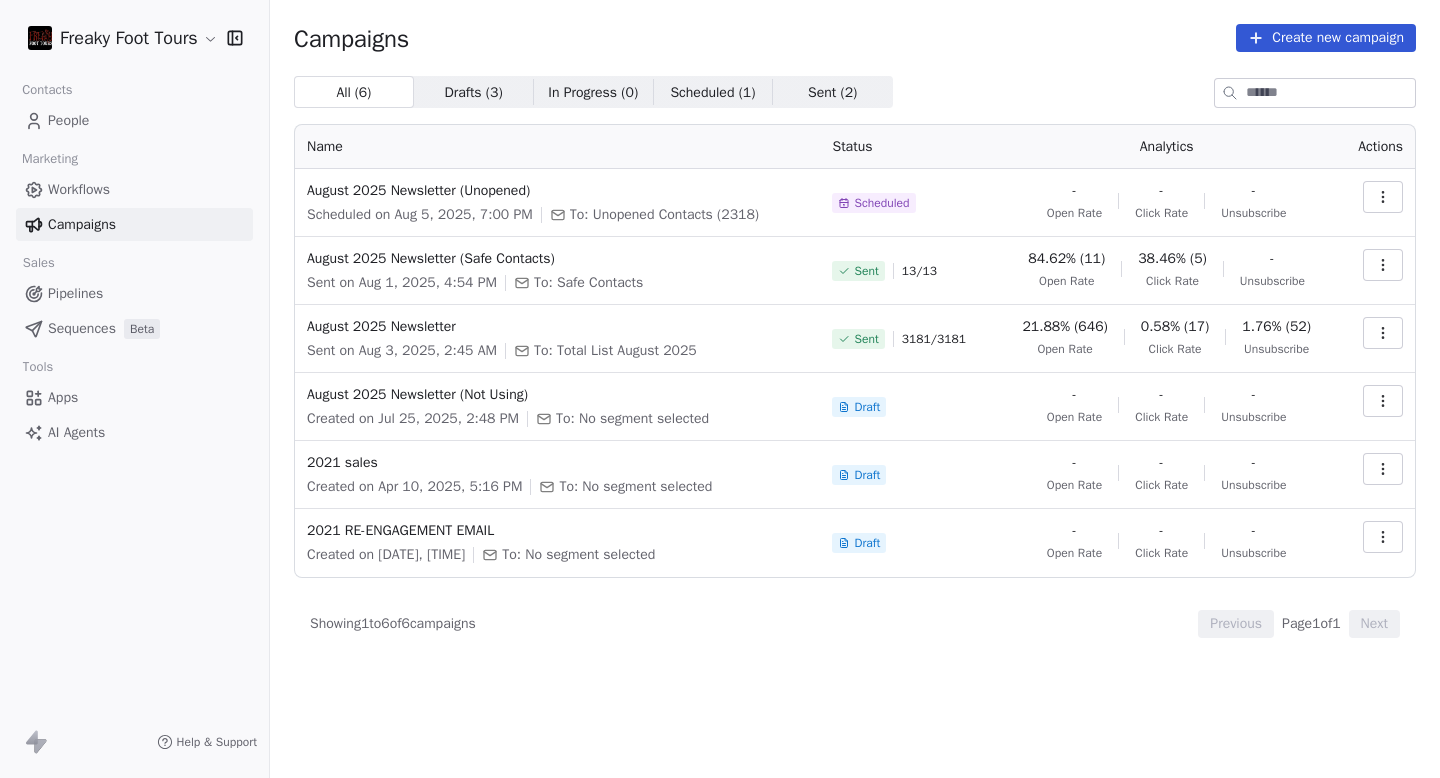 click on "Open Rate" at bounding box center (1066, 281) 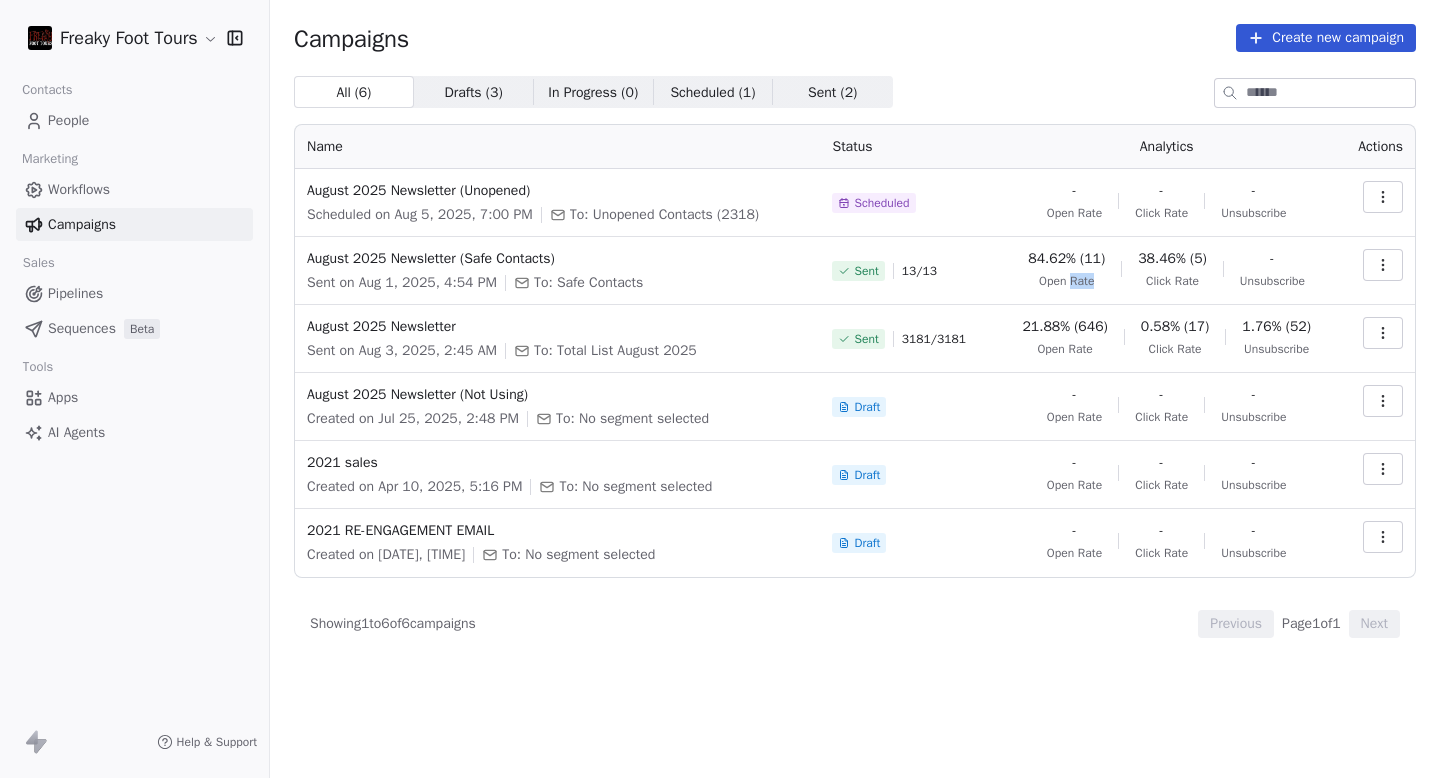 click on "Open Rate" at bounding box center [1066, 281] 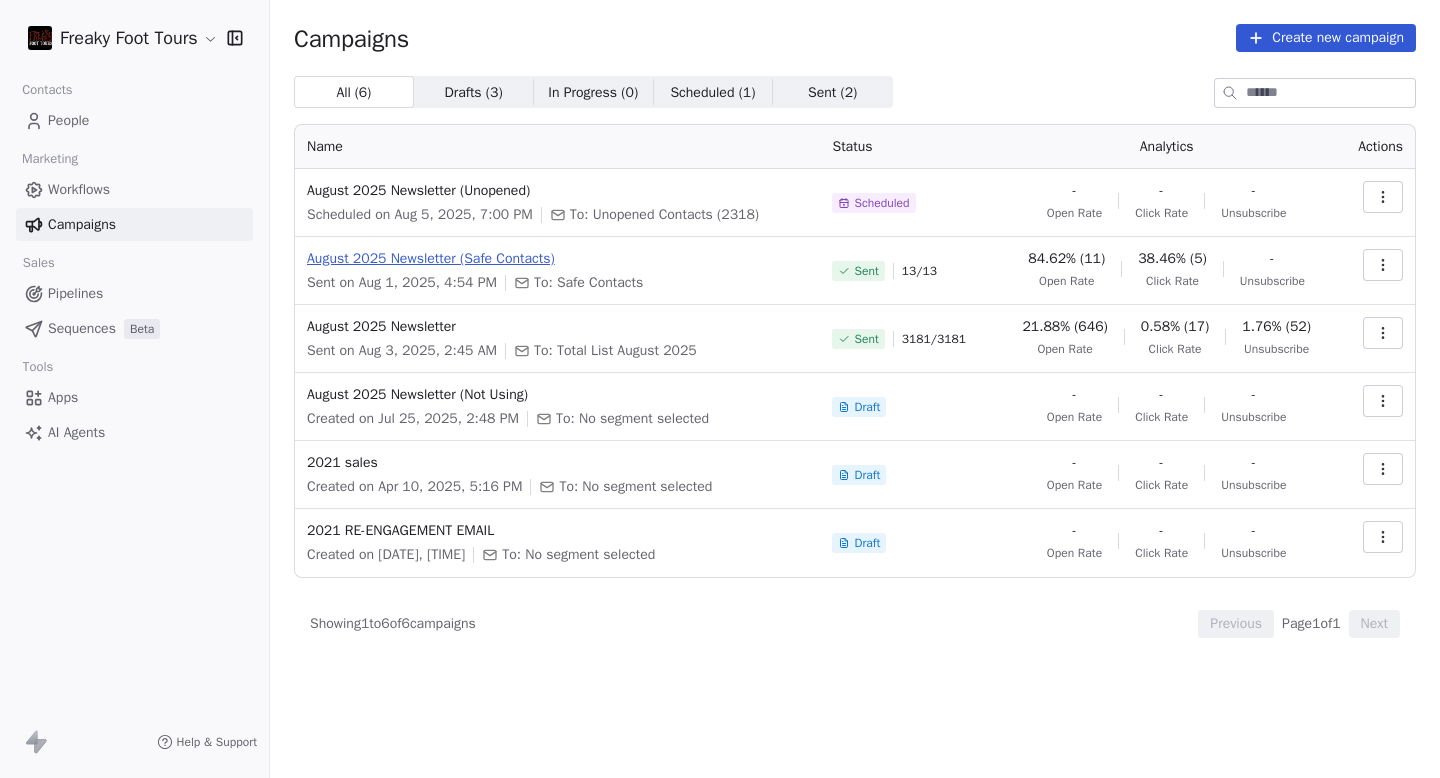 click on "August 2025 Newsletter (Safe Contacts)" at bounding box center [557, 259] 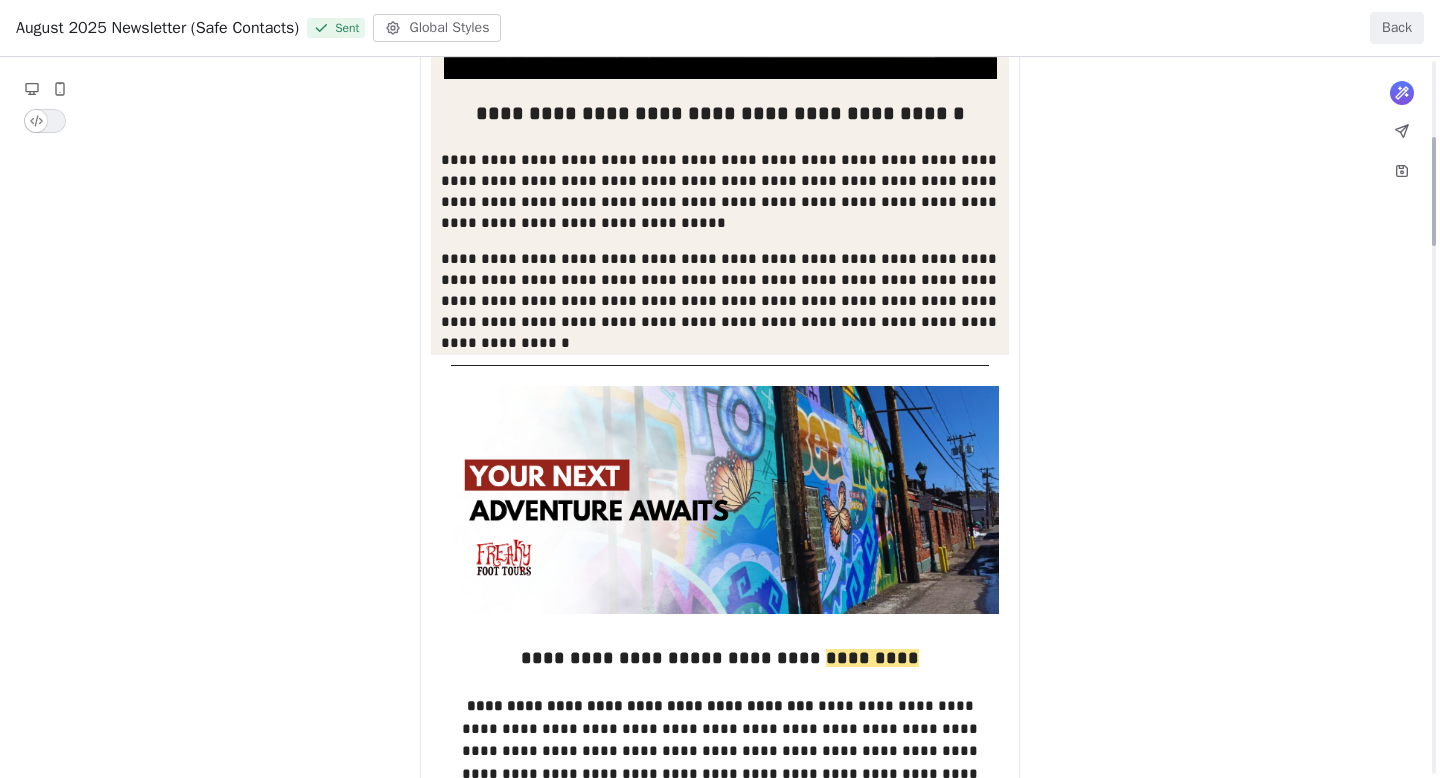 scroll, scrollTop: 504, scrollLeft: 0, axis: vertical 